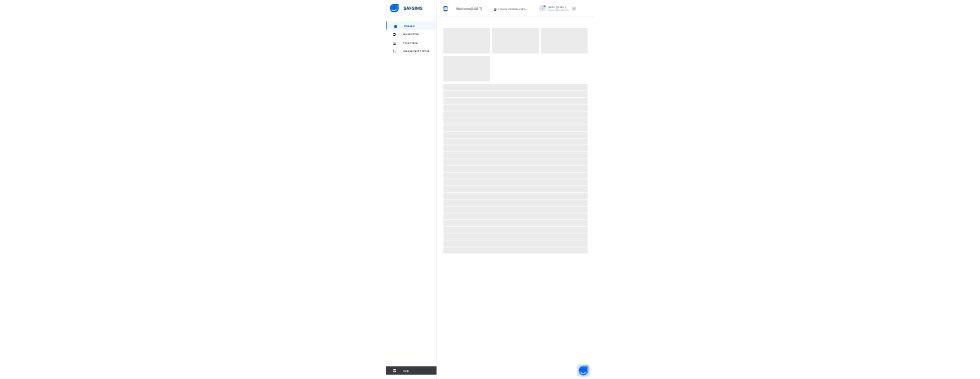 scroll, scrollTop: 0, scrollLeft: 0, axis: both 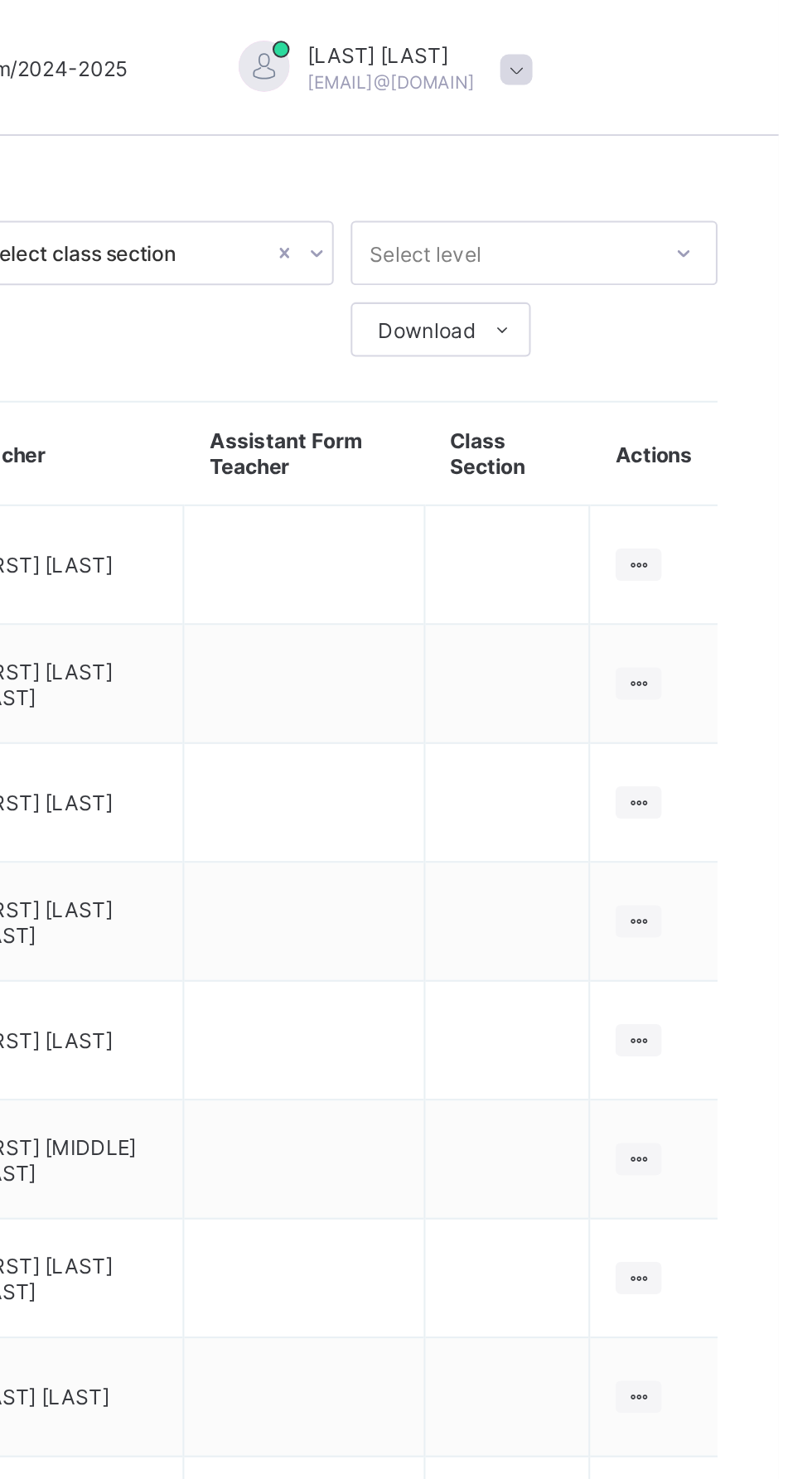 click at bounding box center [743, 333] 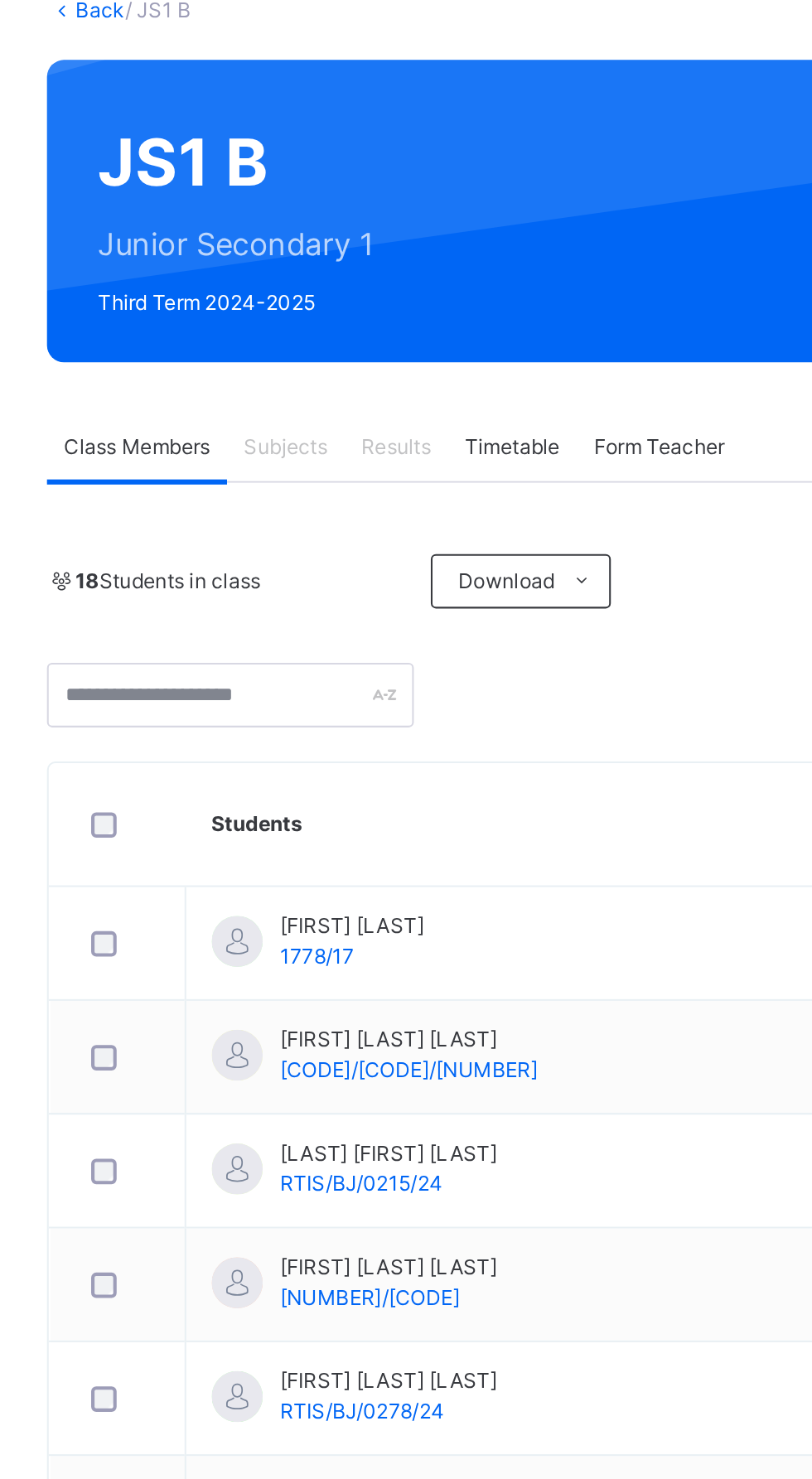 click on "Subjects" at bounding box center [345, 328] 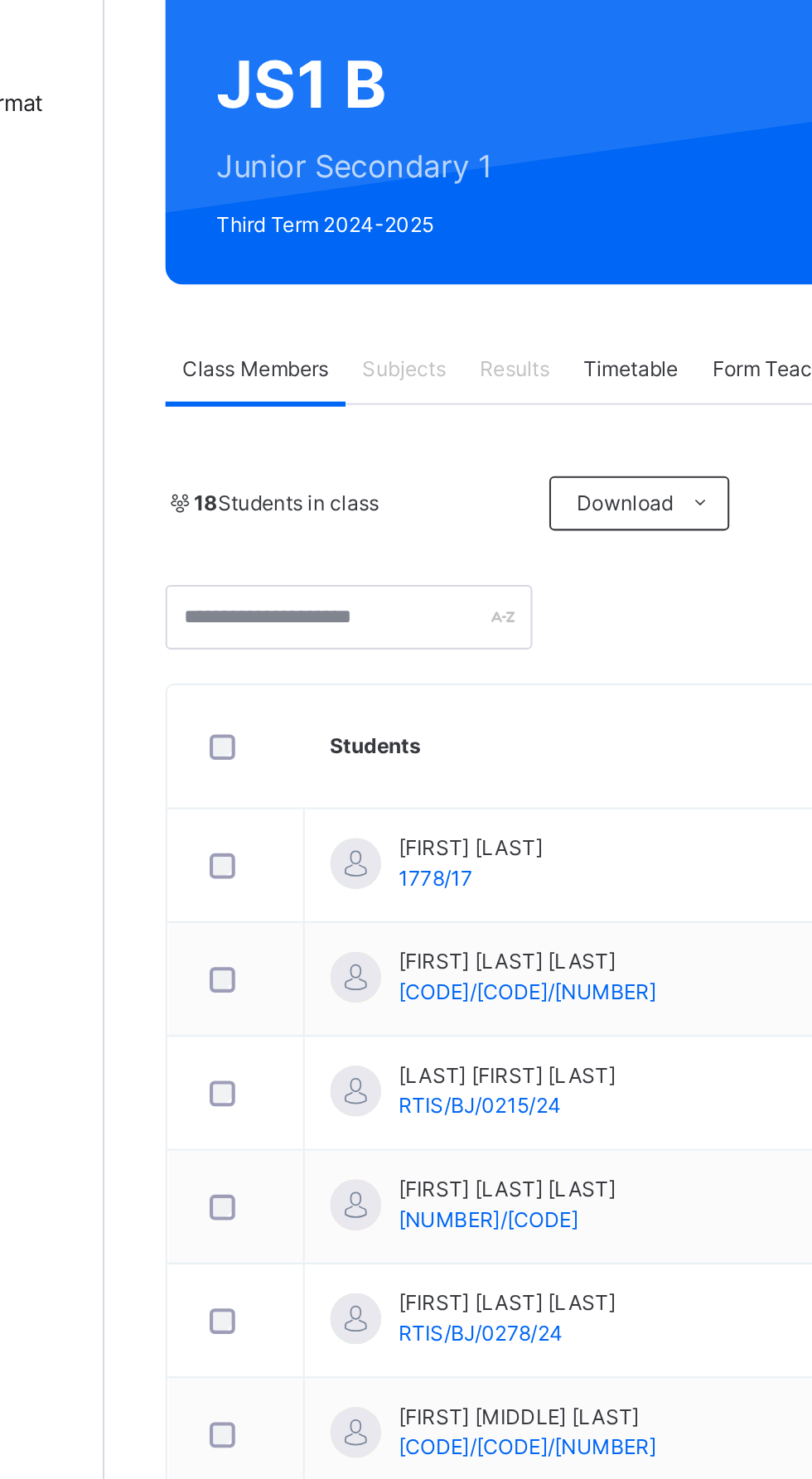 click on "Subjects" at bounding box center (345, 328) 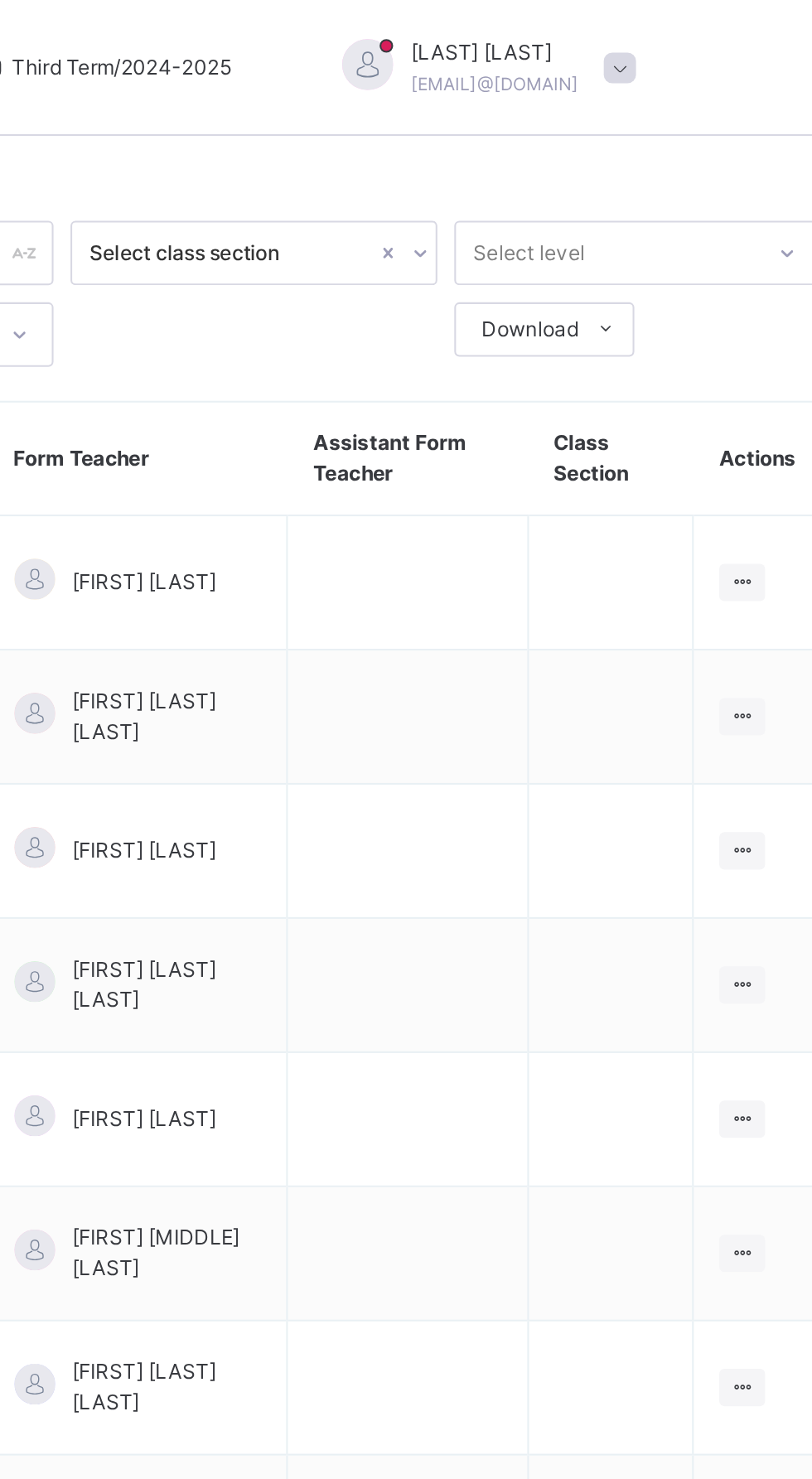 click on "View Class" at bounding box center (751, 350) 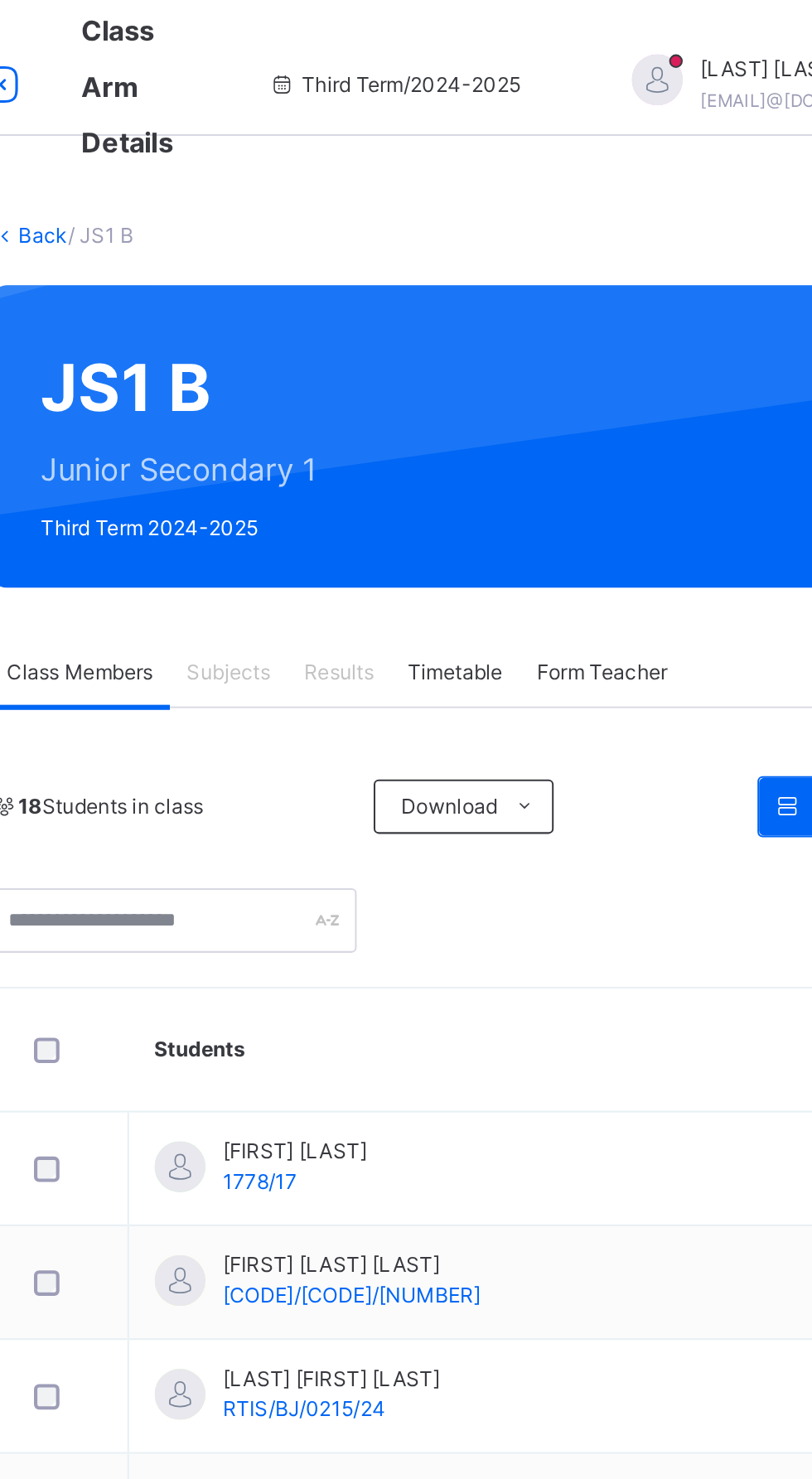 click on "Subjects" at bounding box center [345, 328] 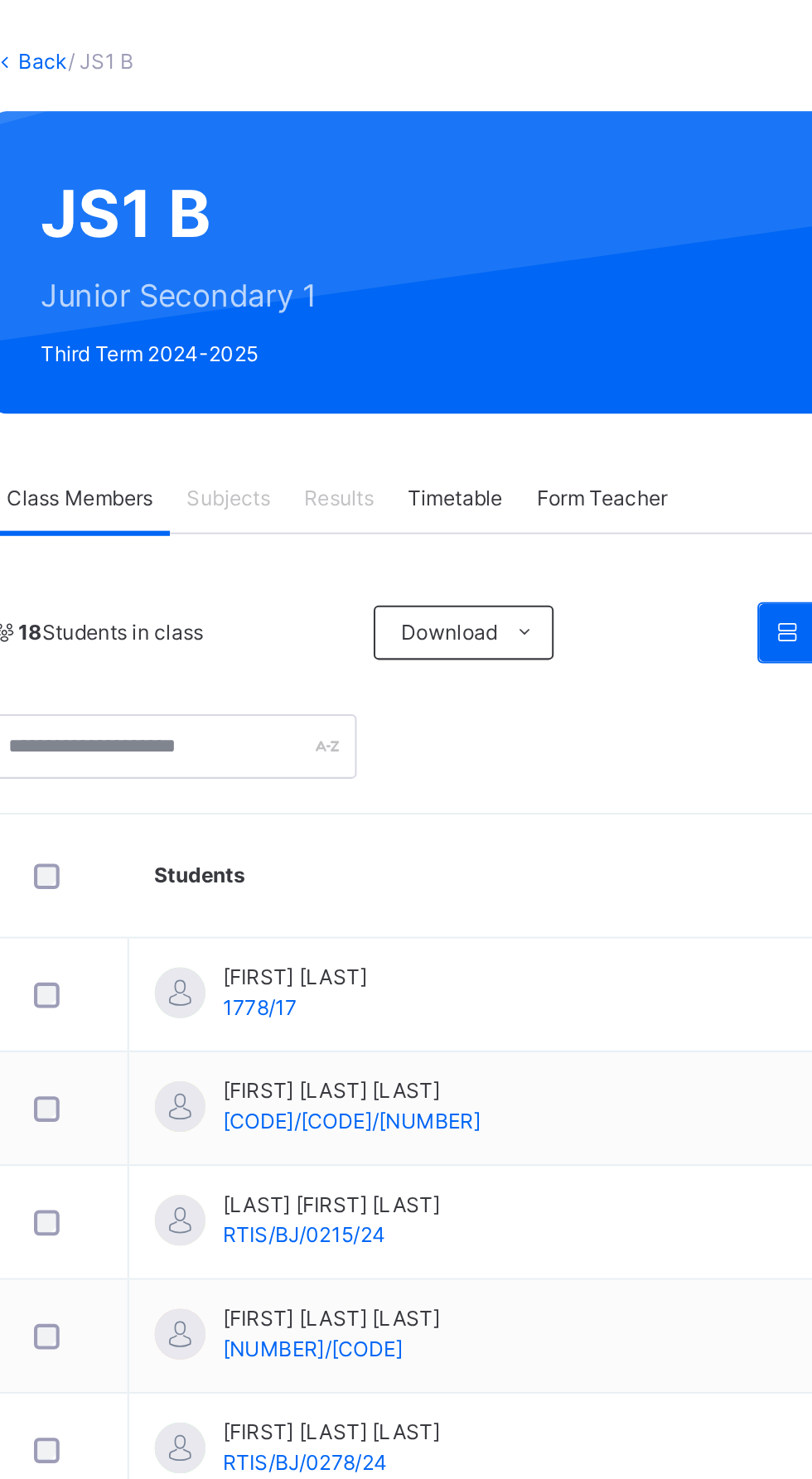 click on "Subjects" at bounding box center (345, 328) 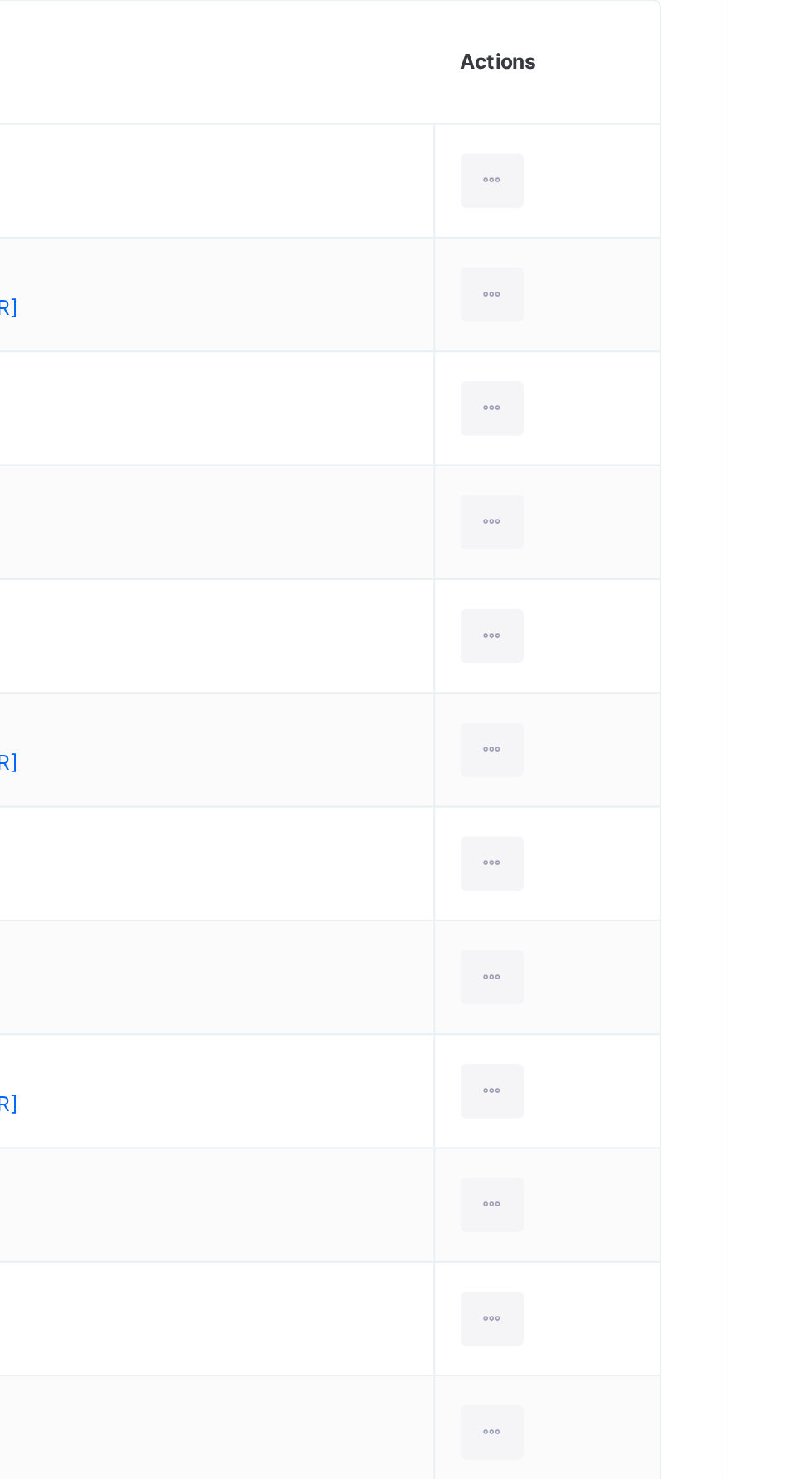 click at bounding box center [699, 1070] 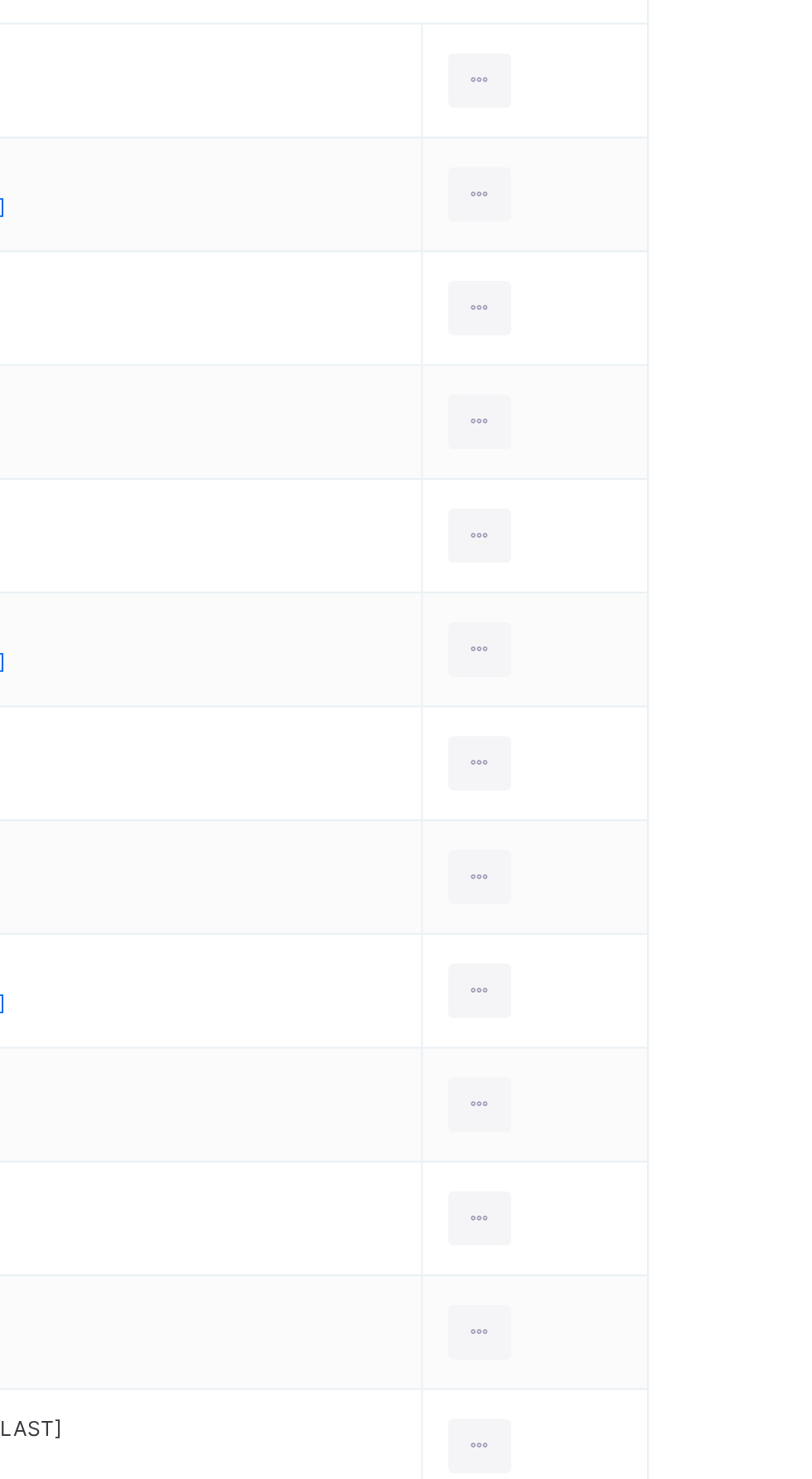click at bounding box center [699, 1070] 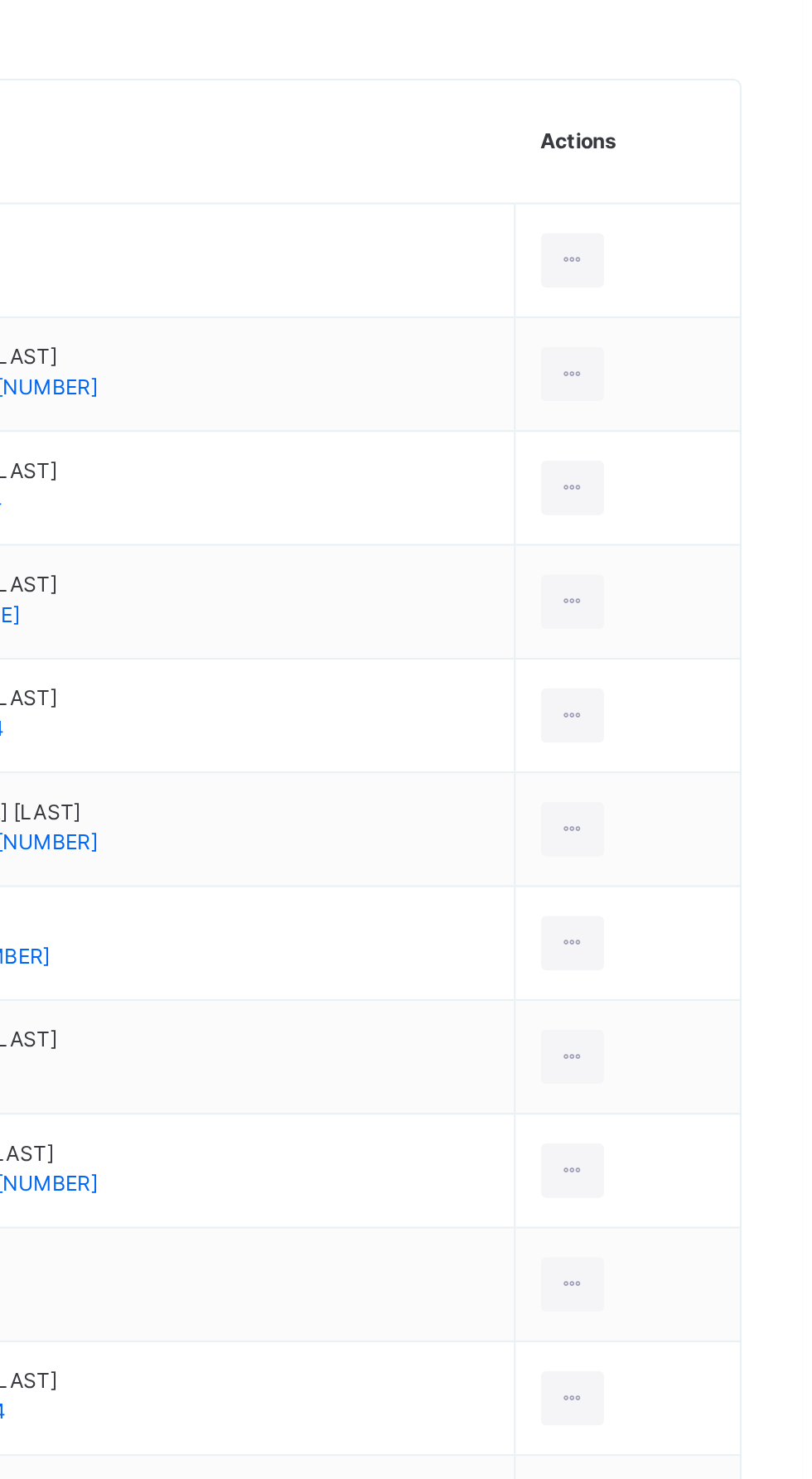 click at bounding box center (699, 1070) 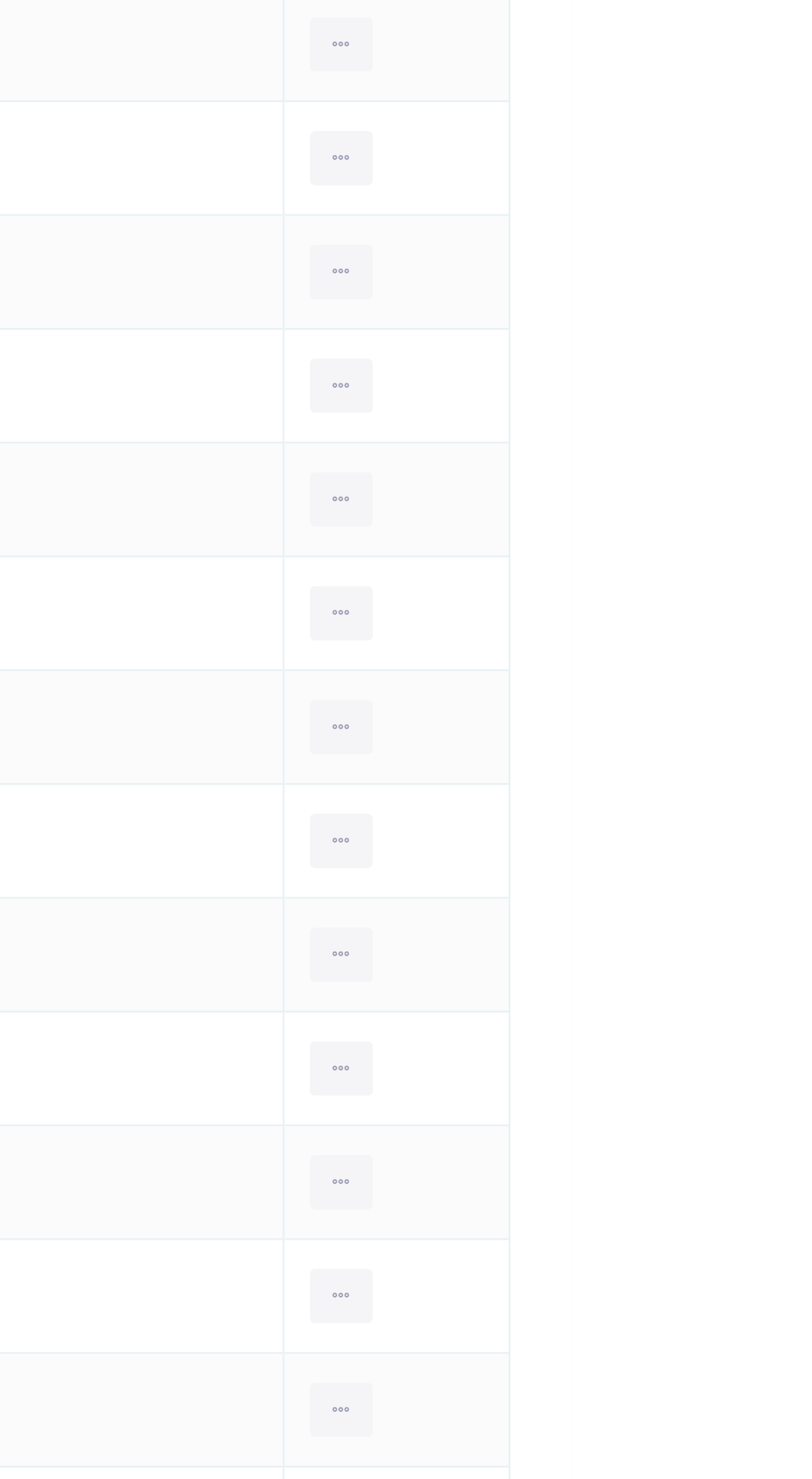 click at bounding box center [699, 1070] 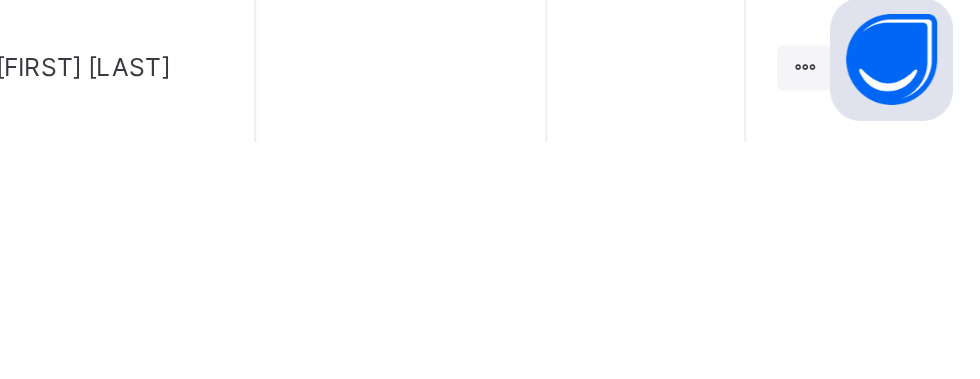 scroll, scrollTop: 79, scrollLeft: 0, axis: vertical 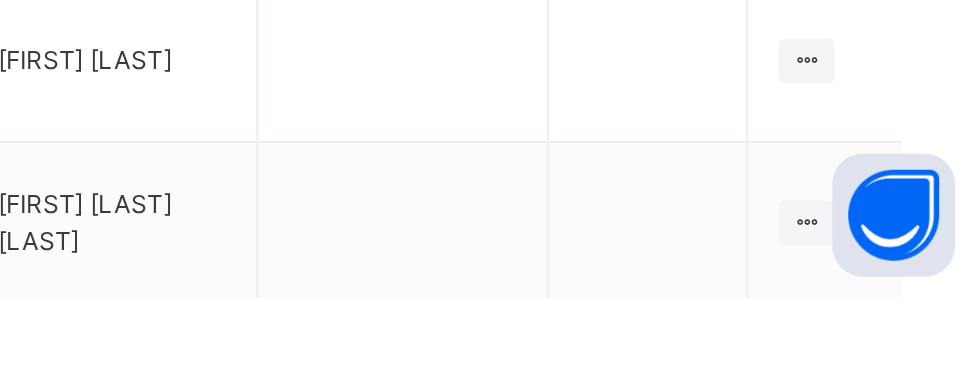 click at bounding box center (897, 342) 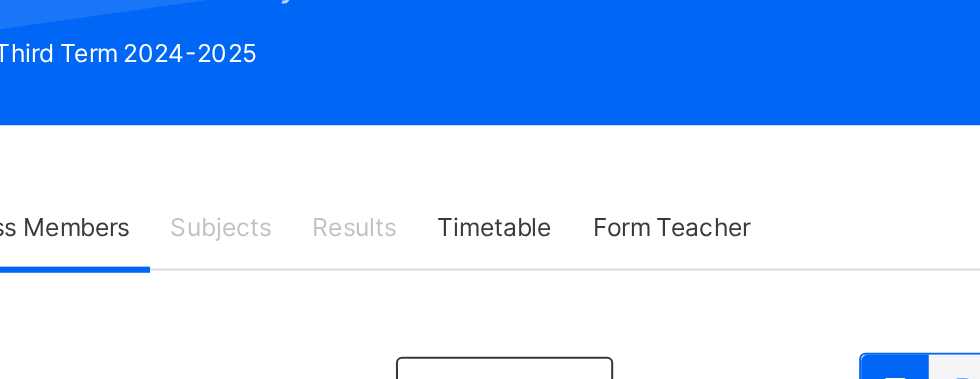 scroll, scrollTop: 284, scrollLeft: 0, axis: vertical 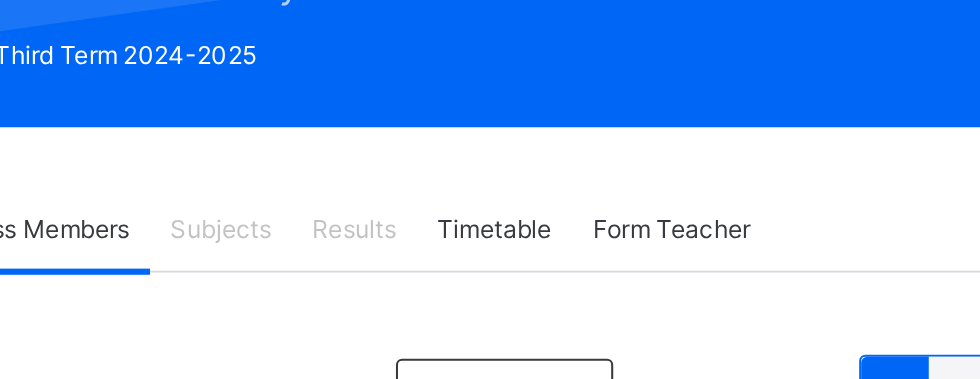 click on "Subjects" at bounding box center (416, 112) 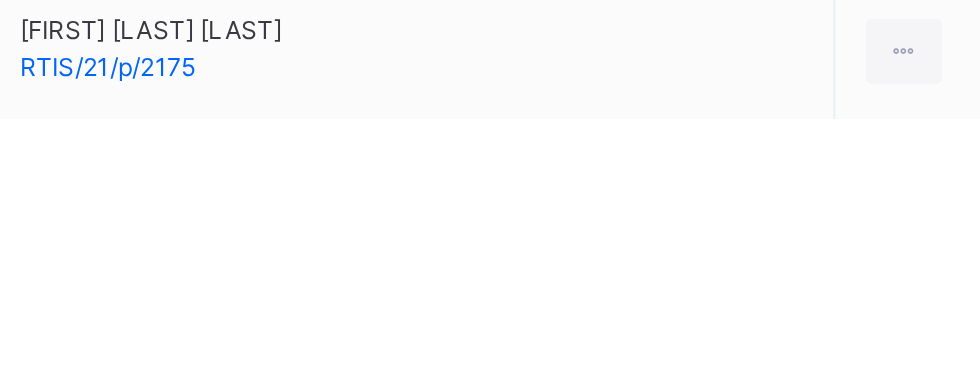 scroll, scrollTop: 812, scrollLeft: 0, axis: vertical 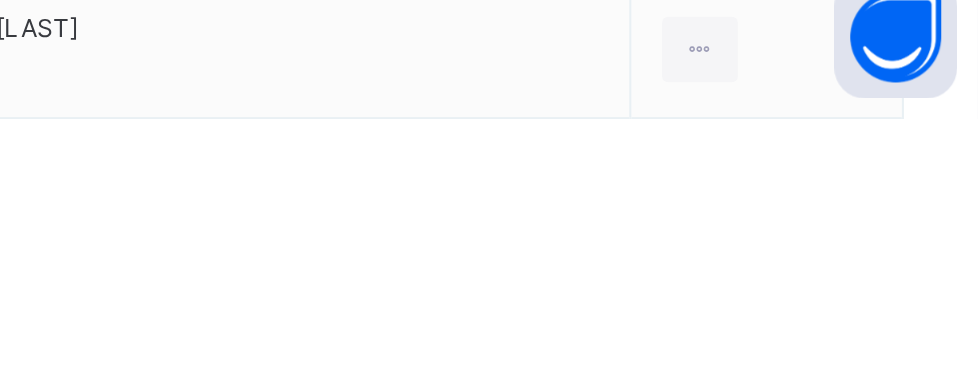 click at bounding box center [844, 479] 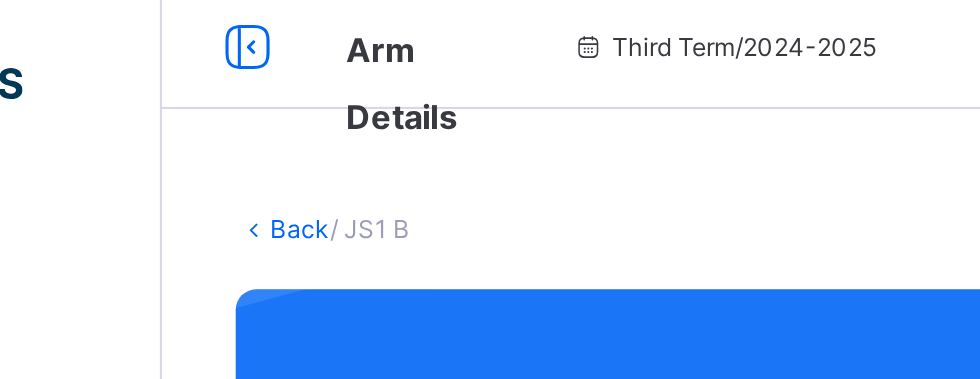 scroll, scrollTop: 0, scrollLeft: 0, axis: both 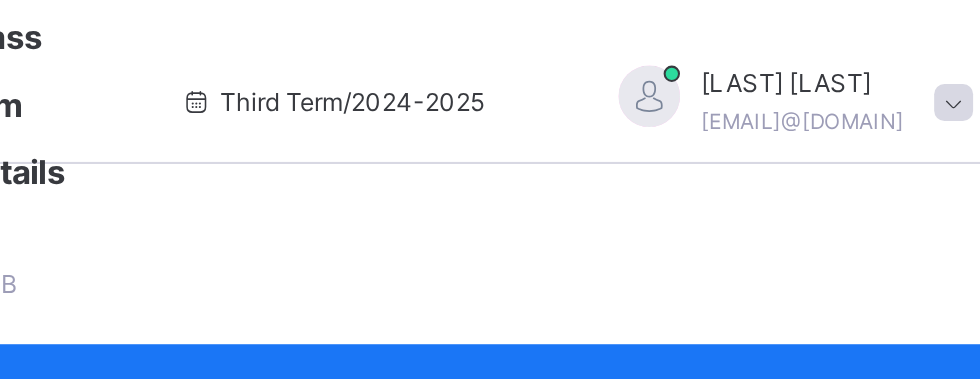 click at bounding box center [669, 47] 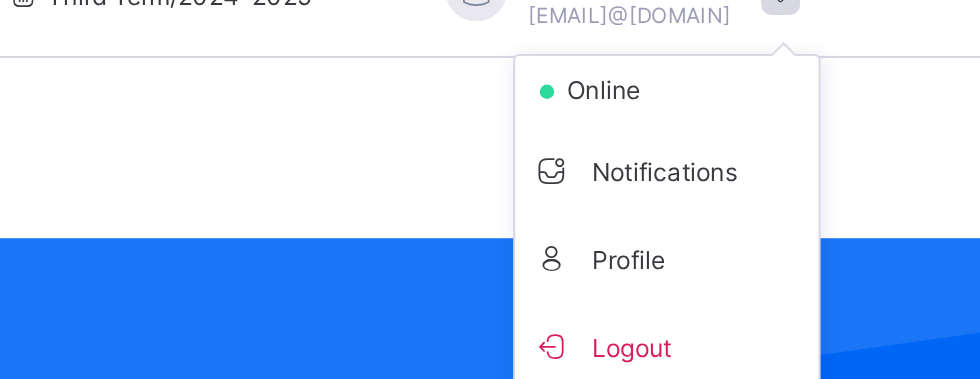 click on "Logout" at bounding box center (762, 220) 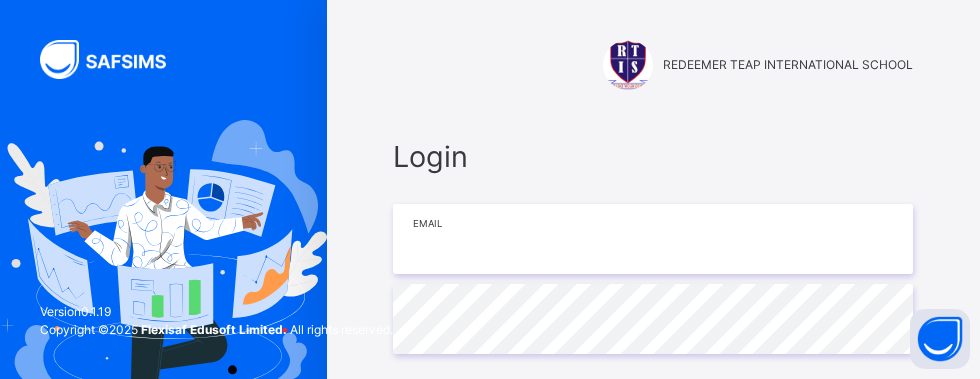 click at bounding box center (653, 239) 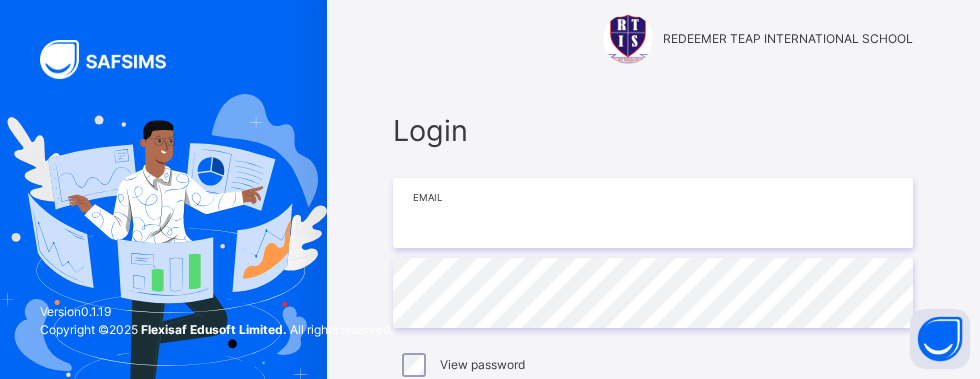 scroll, scrollTop: 0, scrollLeft: 0, axis: both 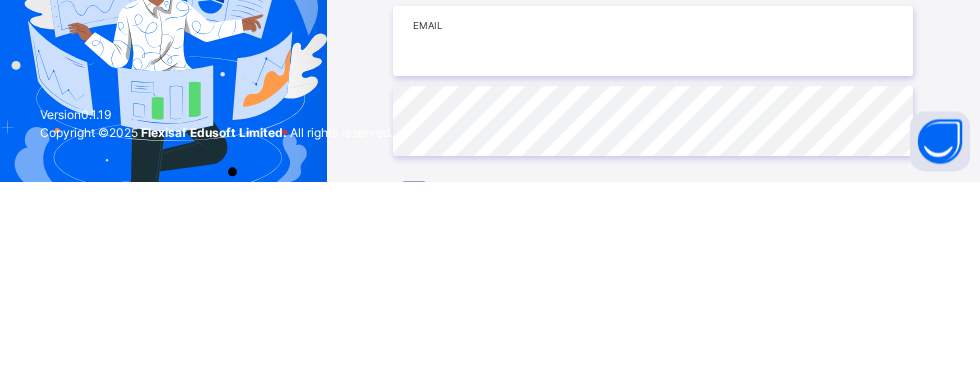 click at bounding box center (653, 239) 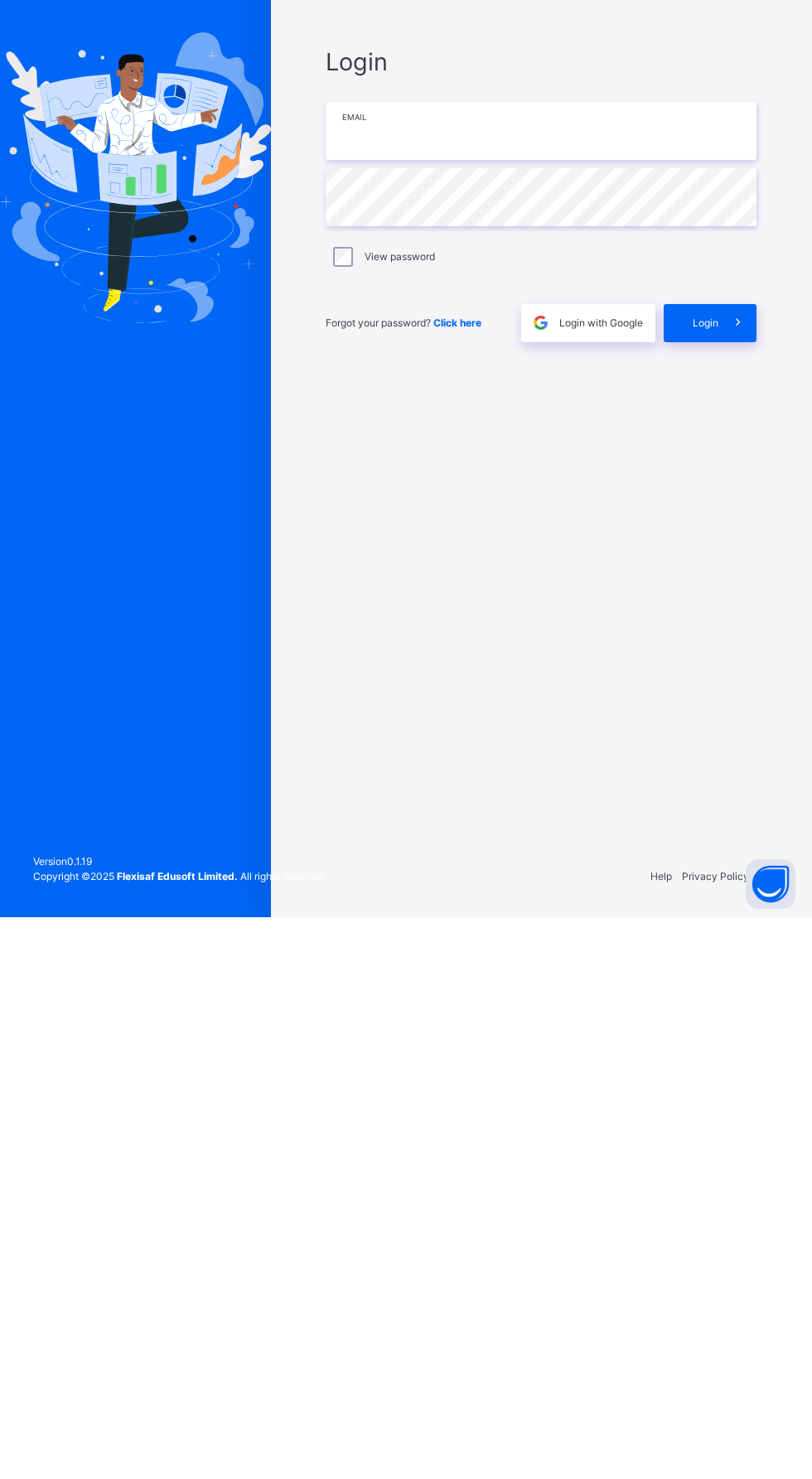 scroll, scrollTop: 0, scrollLeft: 0, axis: both 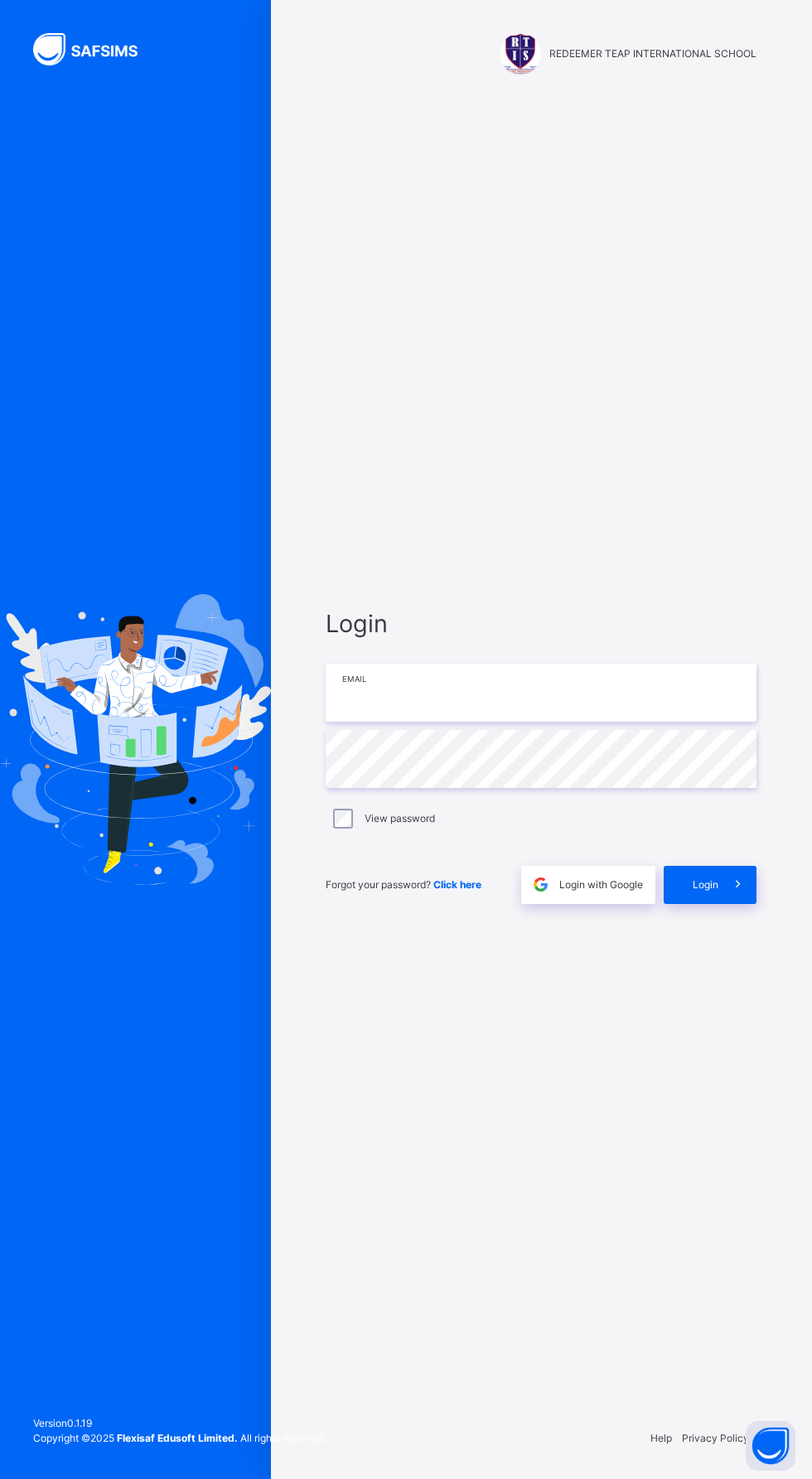 click at bounding box center [541, 693] 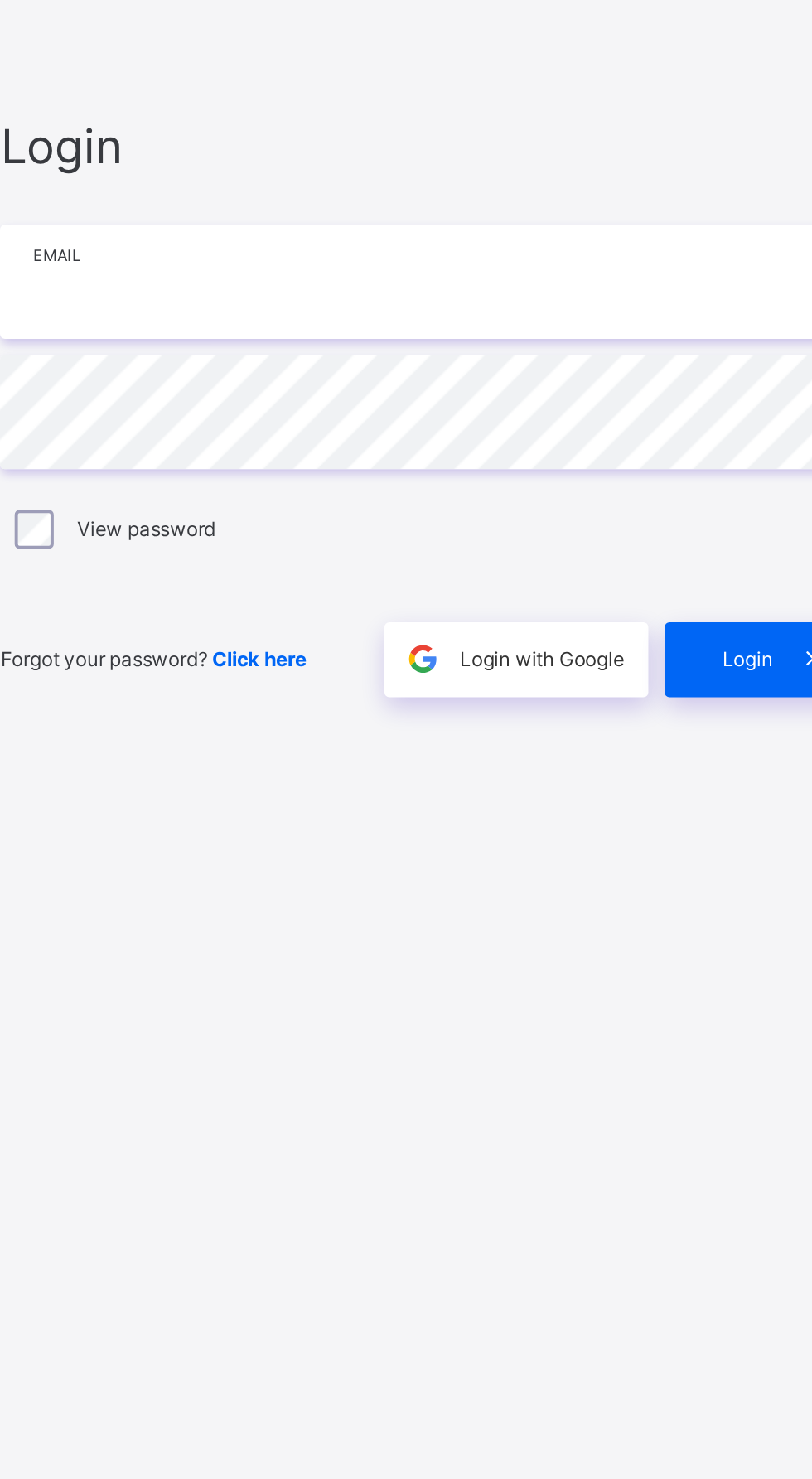 type on "**********" 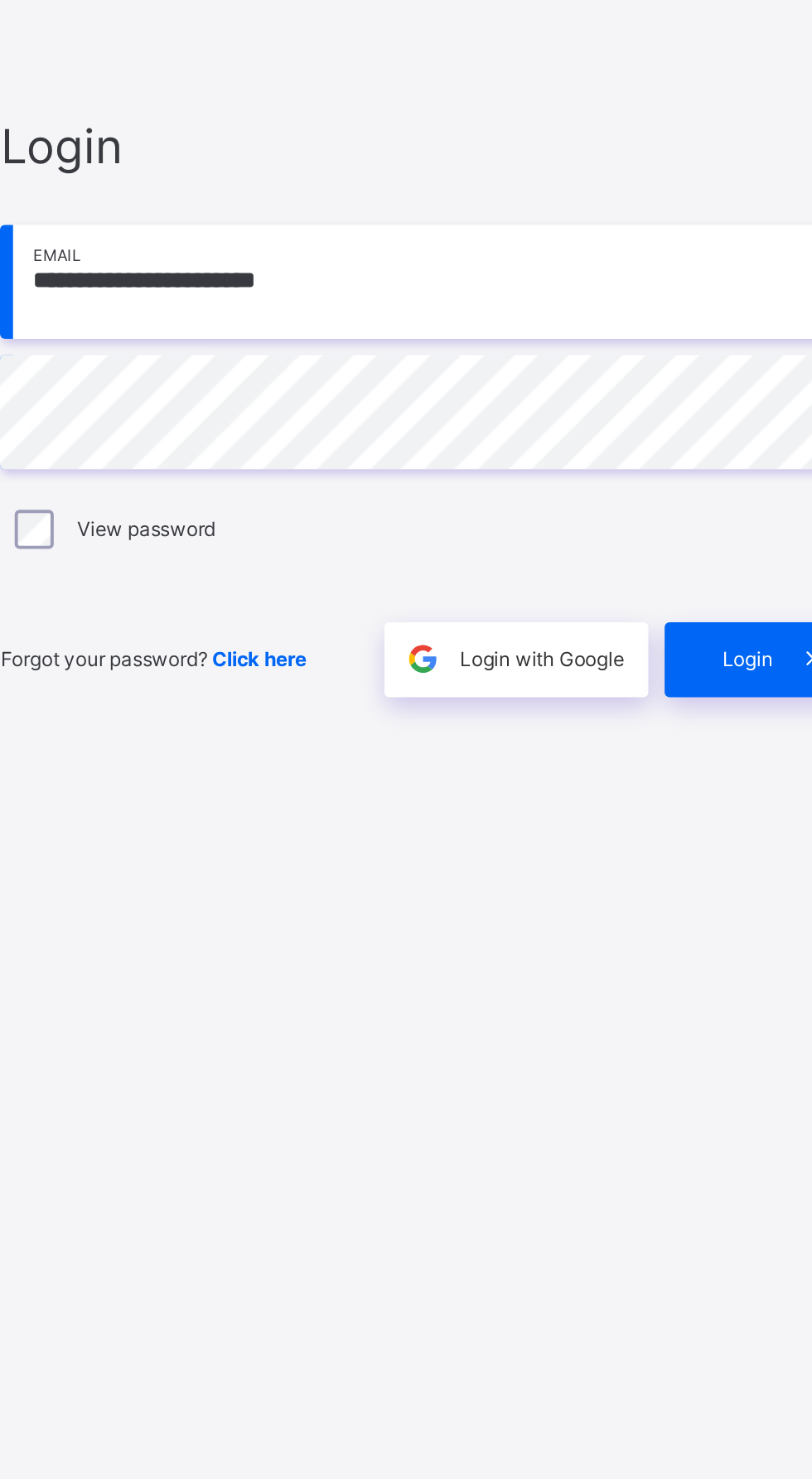 click on "Login" at bounding box center [705, 885] 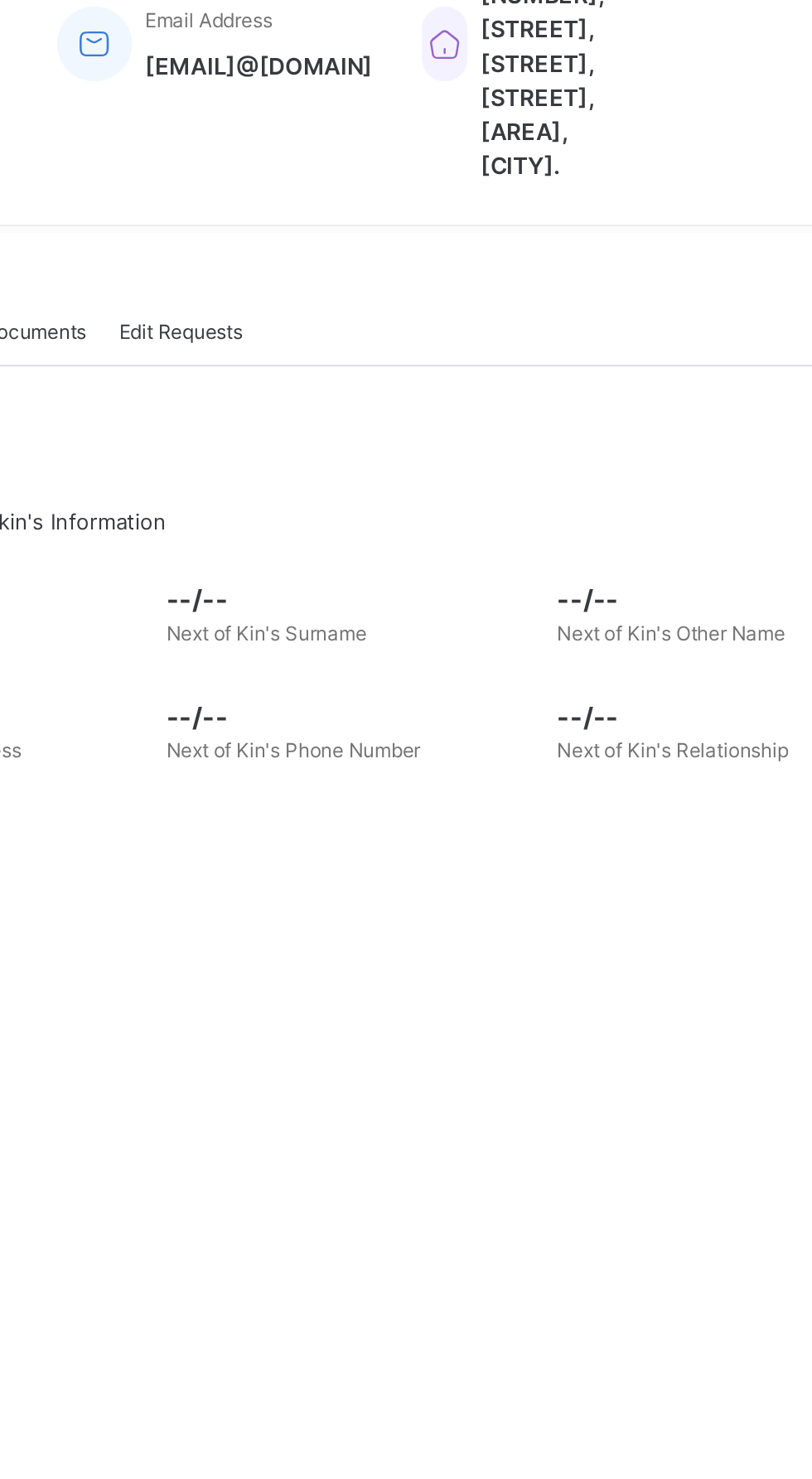 scroll, scrollTop: 0, scrollLeft: 0, axis: both 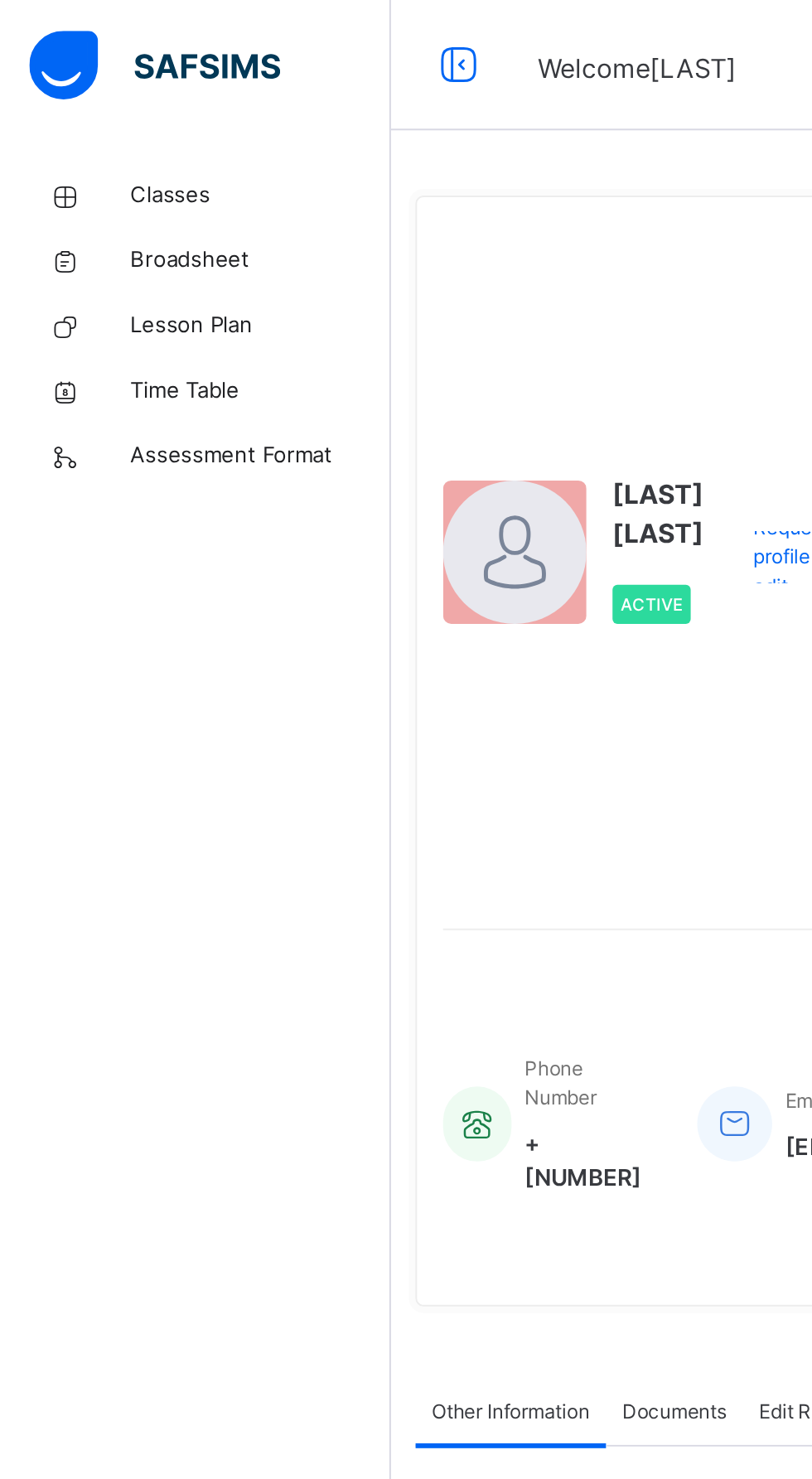 click on "Classes" at bounding box center (99, 99) 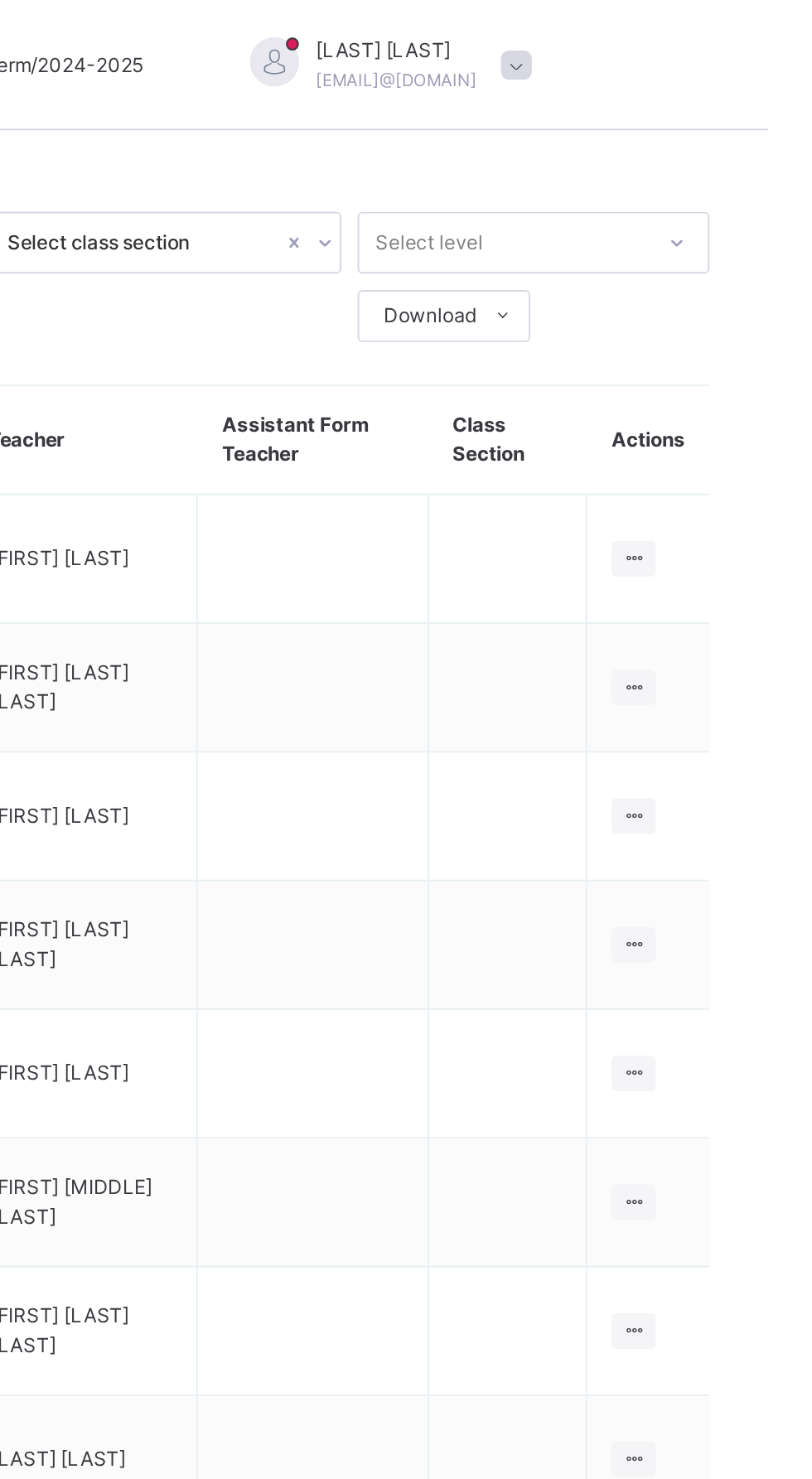 click at bounding box center (743, 349) 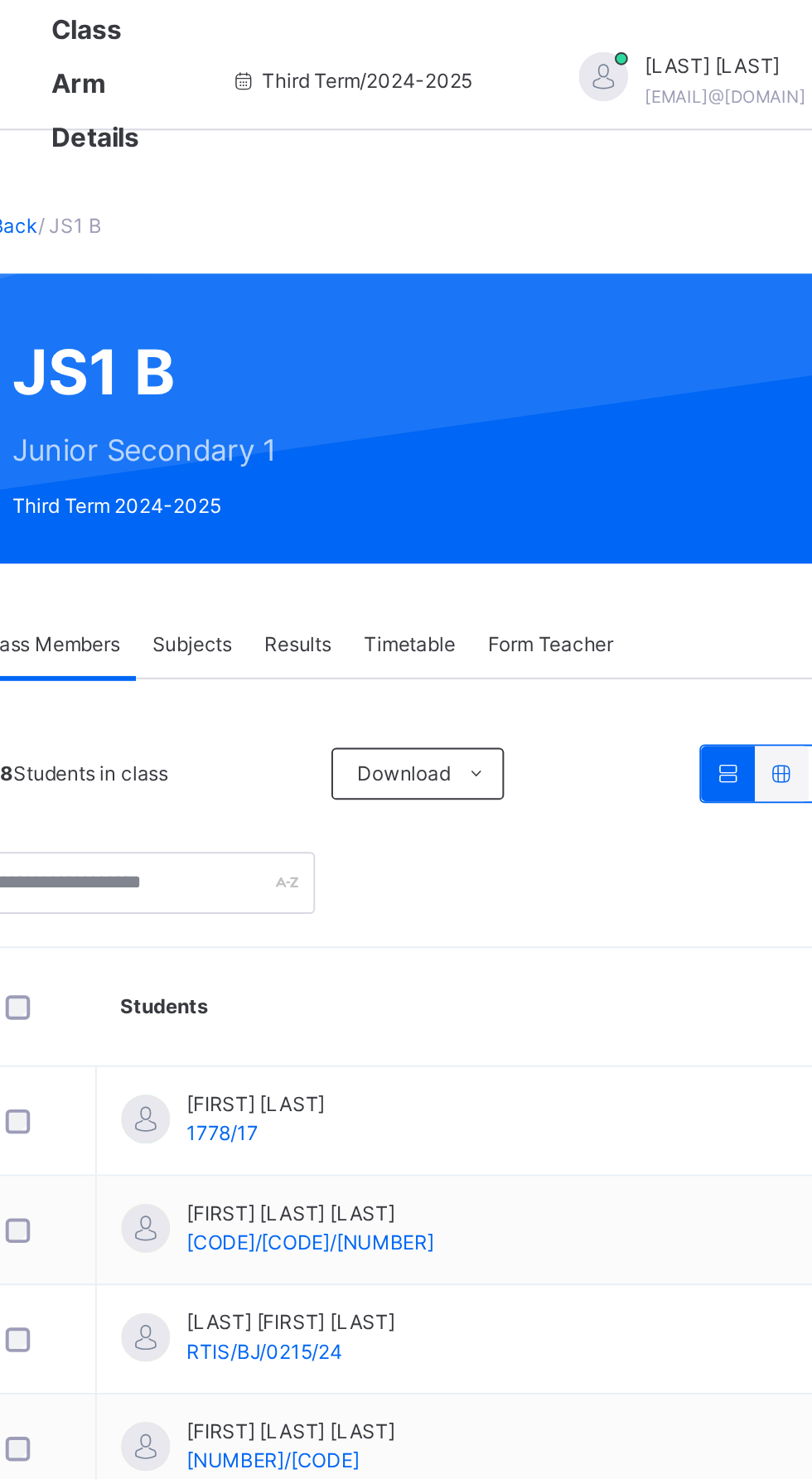 click on "Subjects" at bounding box center [345, 328] 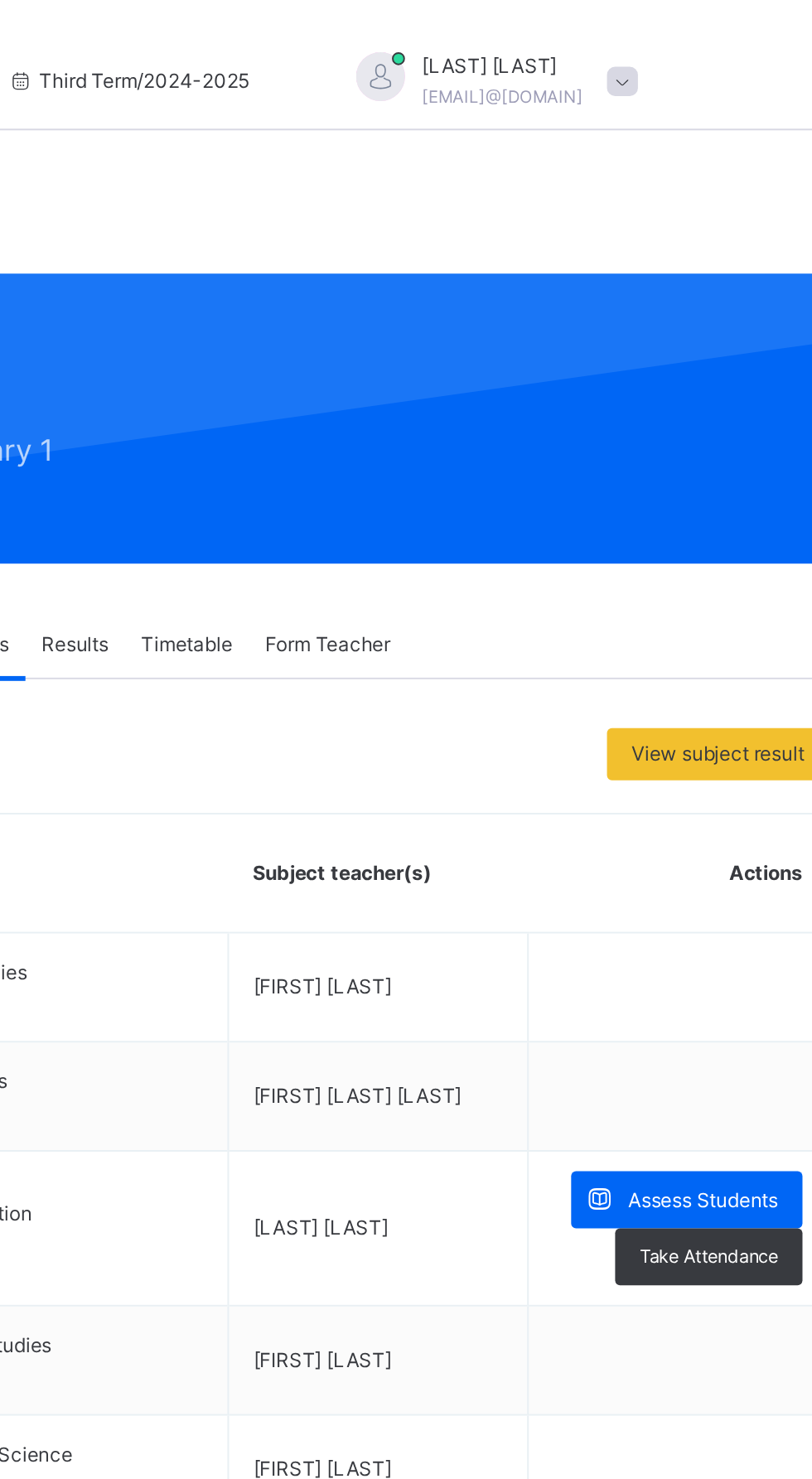 click on "Assess Students" at bounding box center (718, 611) 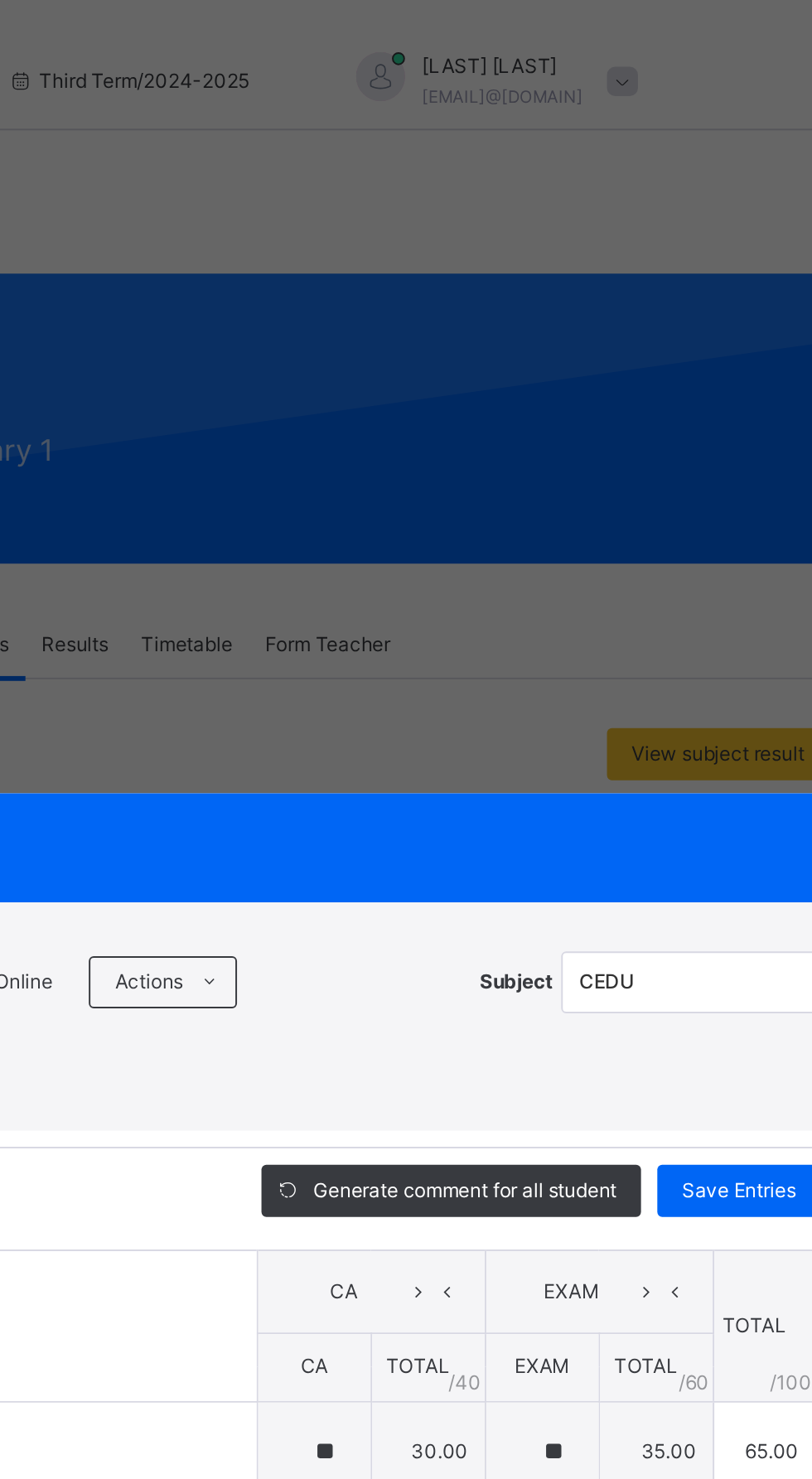 type on "**" 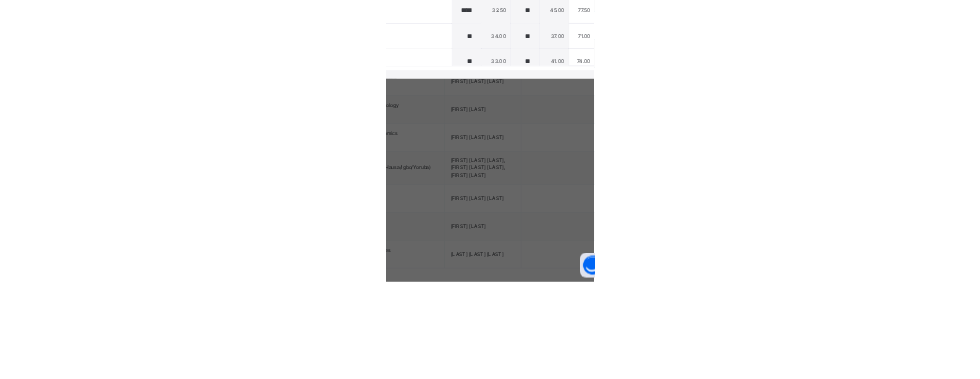 scroll, scrollTop: 780, scrollLeft: 0, axis: vertical 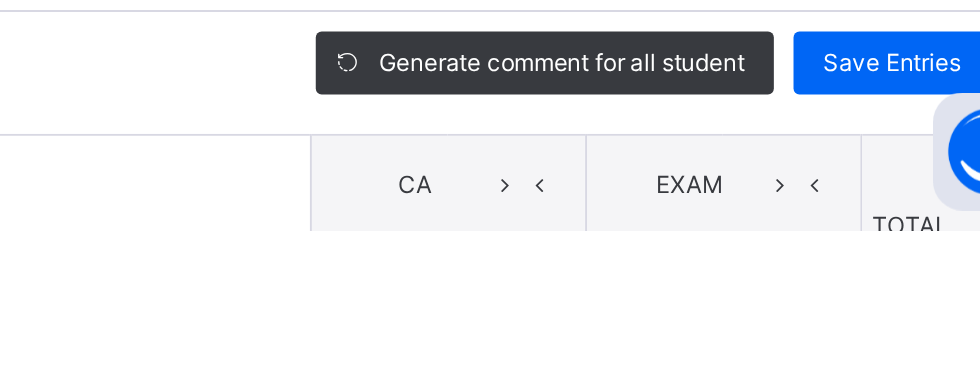 click on "Students" at bounding box center [307, 377] 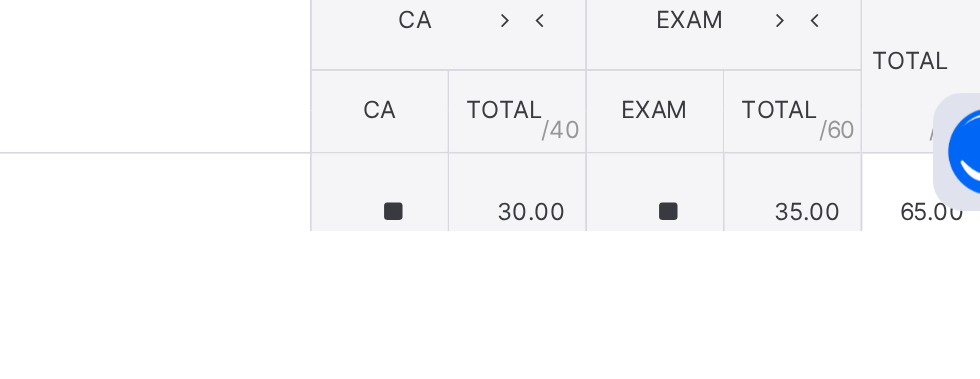 scroll, scrollTop: 104, scrollLeft: 0, axis: vertical 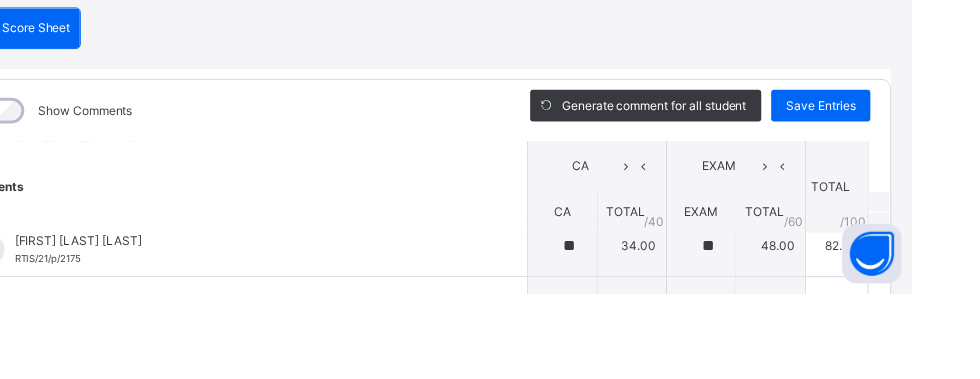click on "[FIRST] [LAST]" at bounding box center (312, 448) 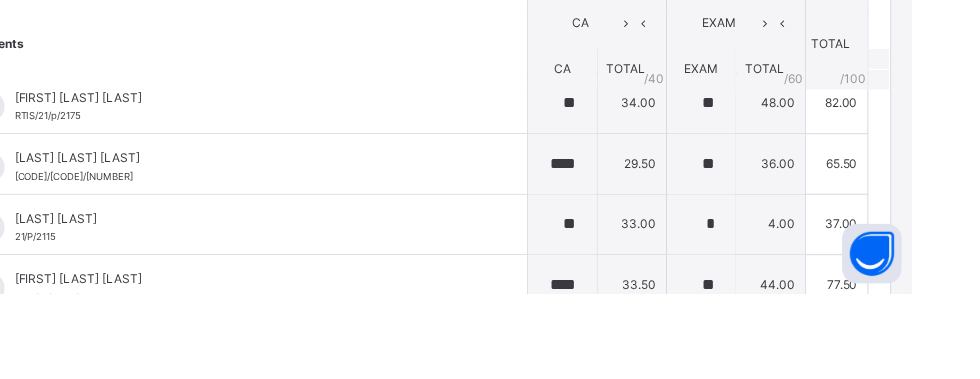 scroll, scrollTop: 252, scrollLeft: 0, axis: vertical 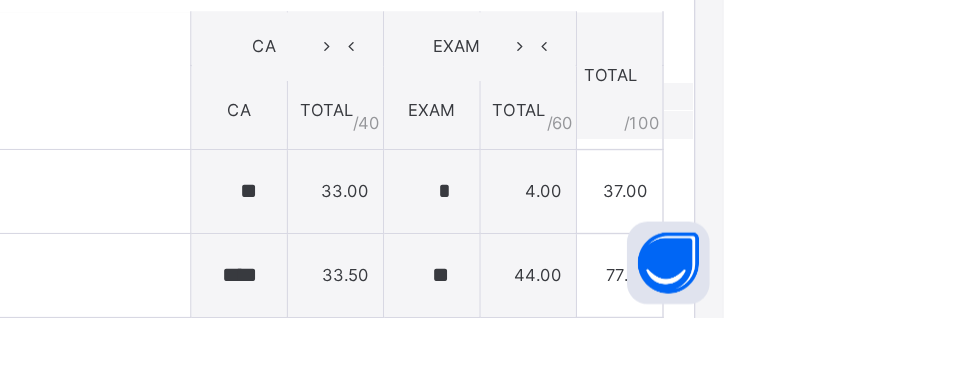 click on "44.00" at bounding box center [838, 347] 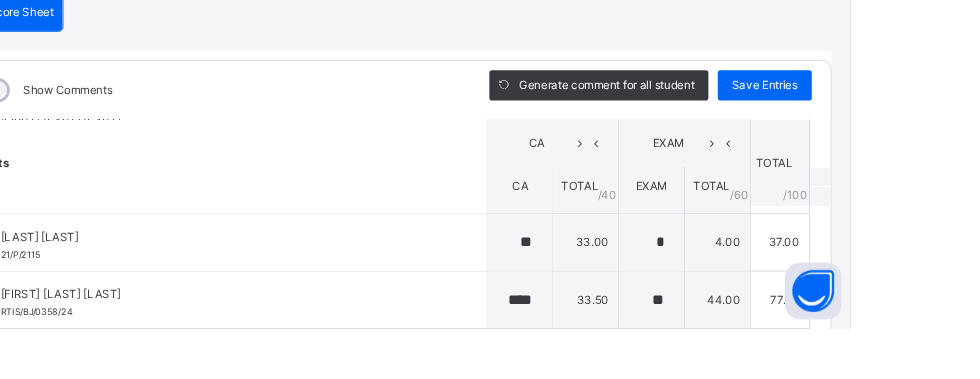 scroll, scrollTop: 544, scrollLeft: 0, axis: vertical 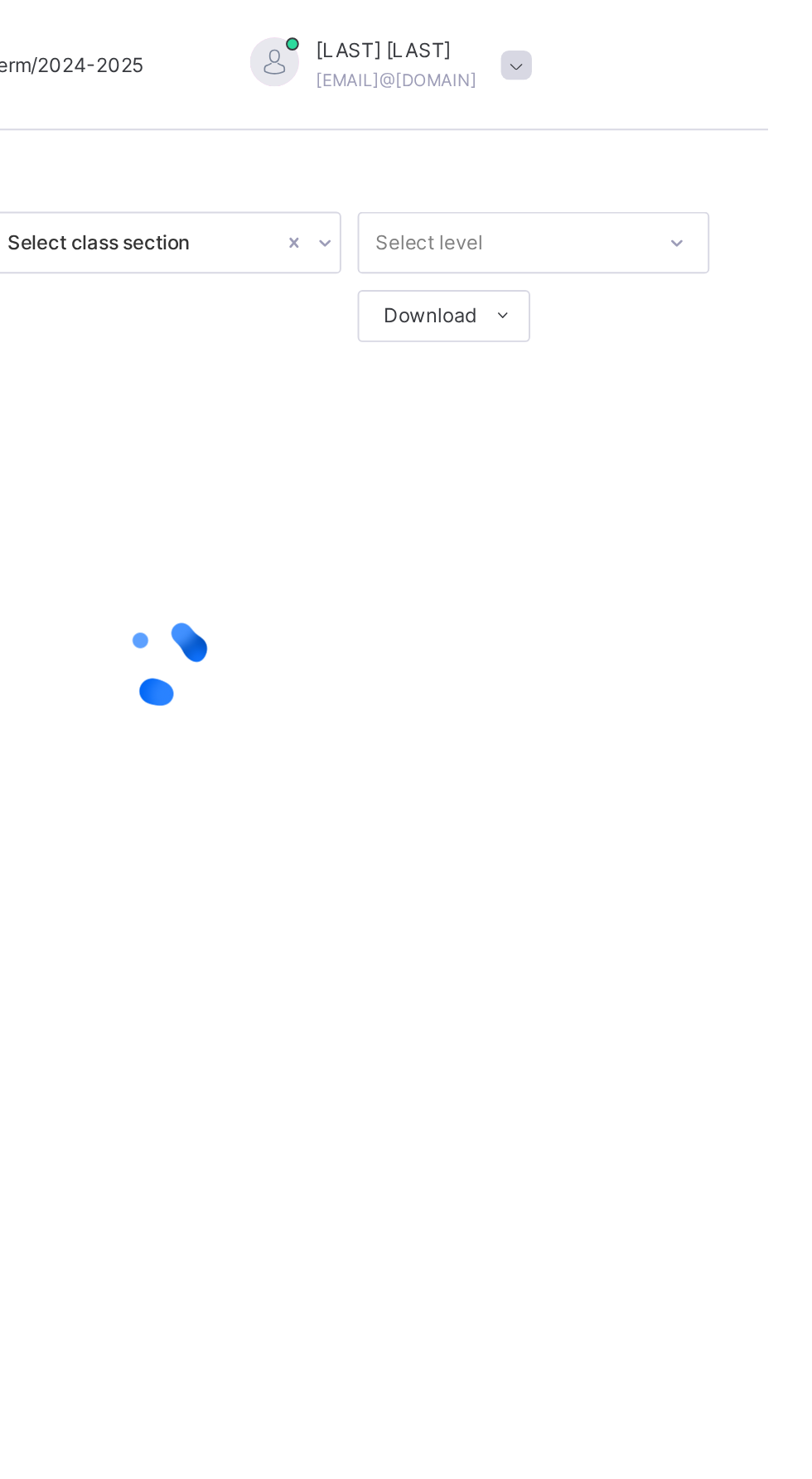 click on "MERNYI   TSEYINA" at bounding box center [622, 26] 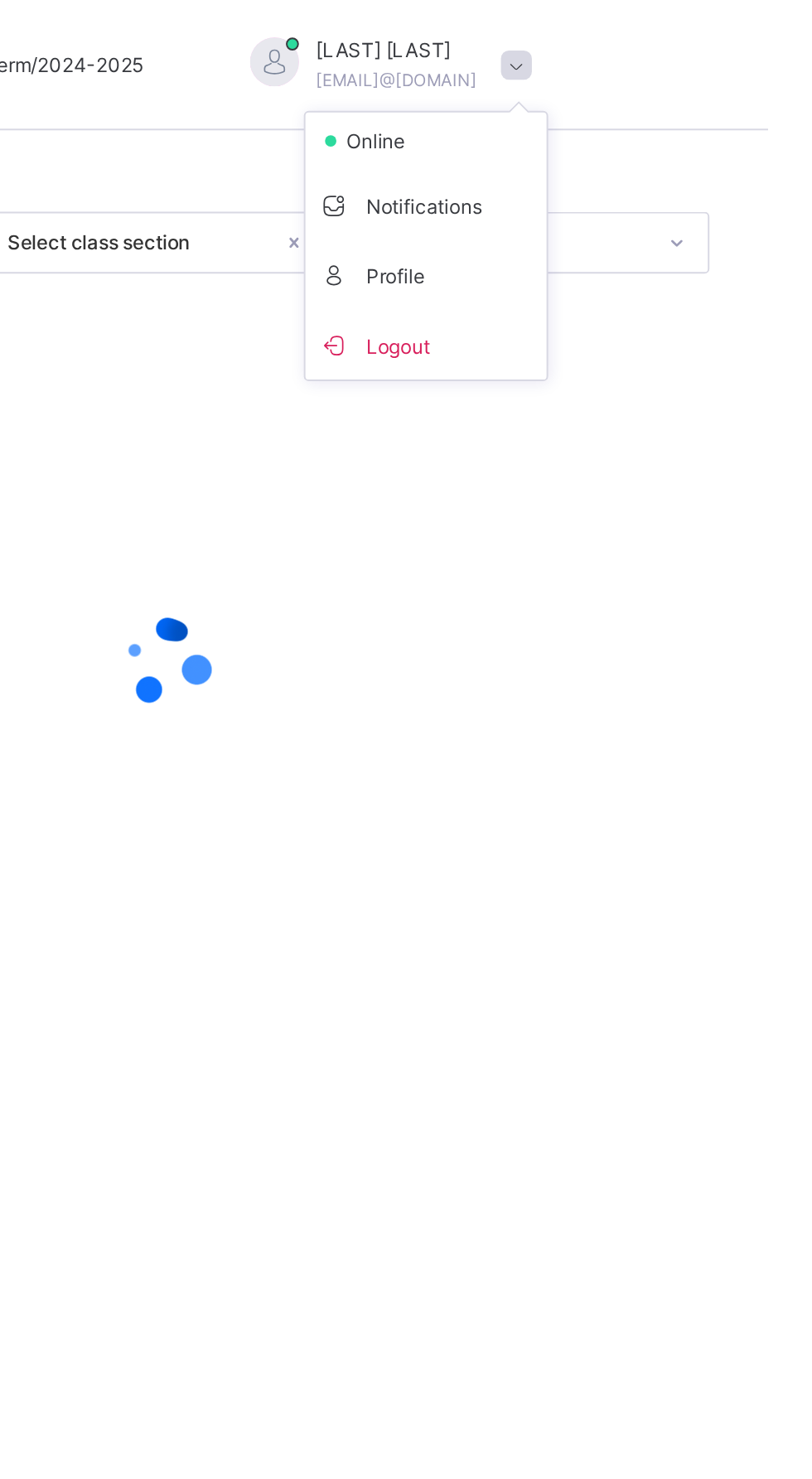 click on "Logout" at bounding box center [638, 175] 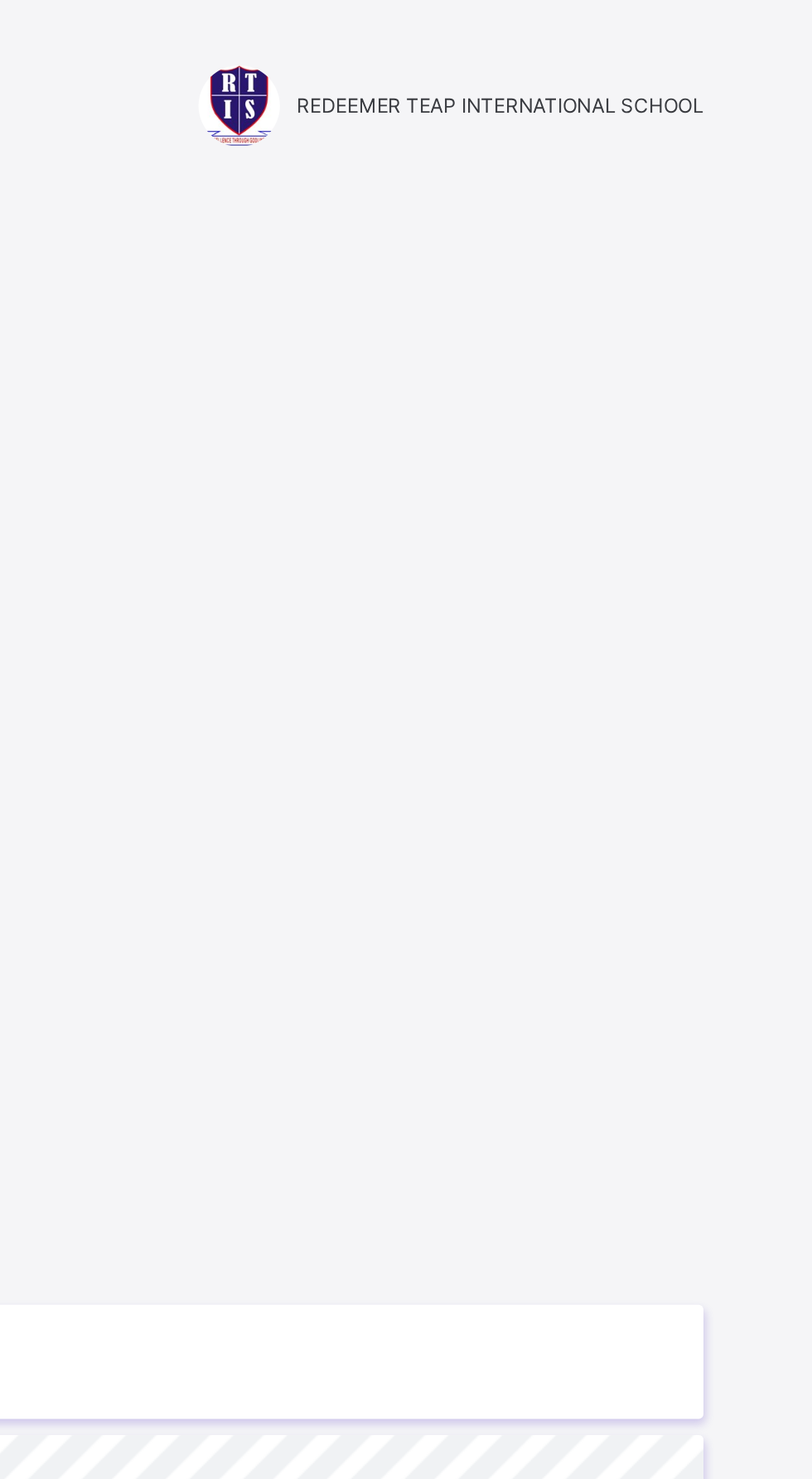 scroll, scrollTop: 0, scrollLeft: 0, axis: both 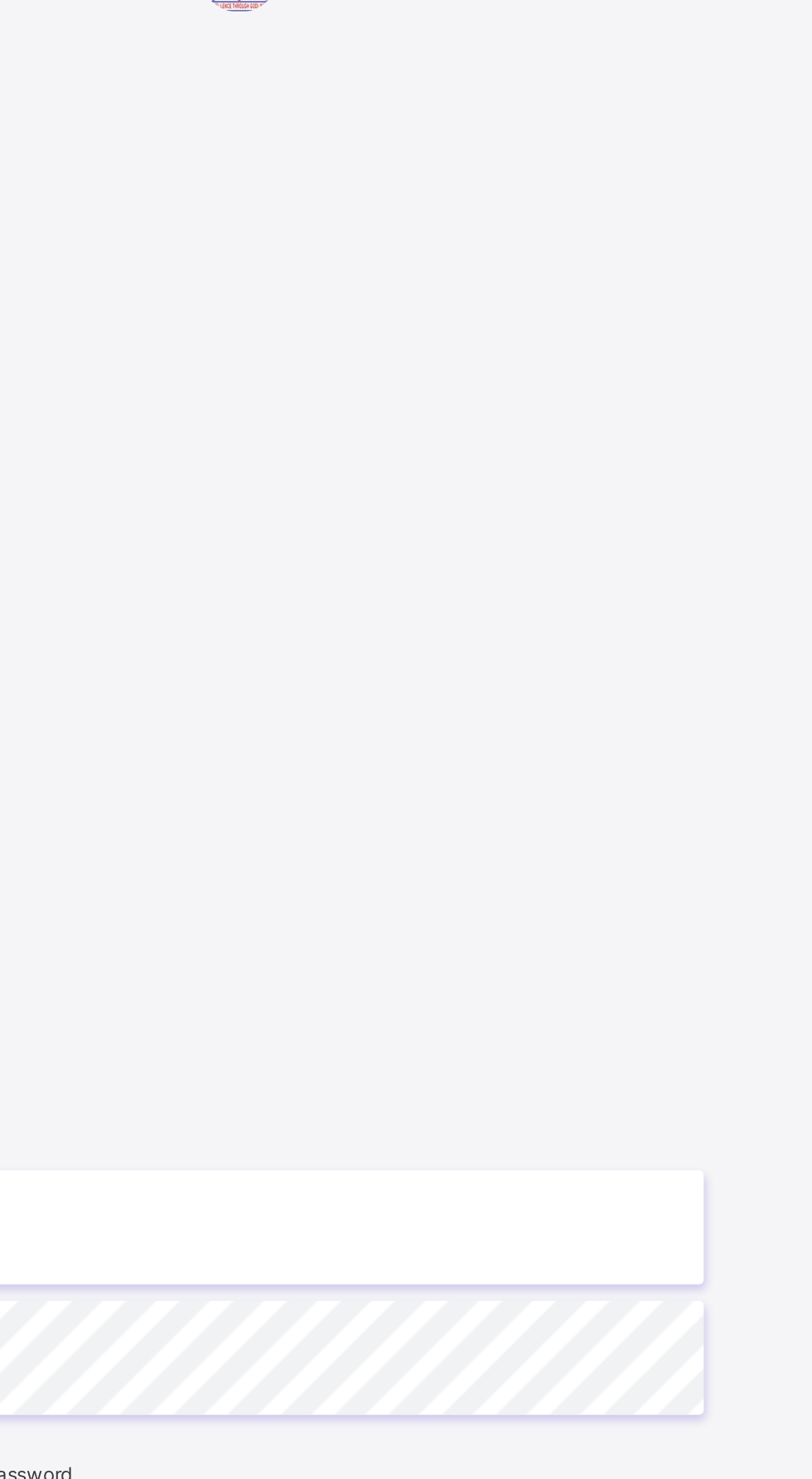 click at bounding box center (541, 693) 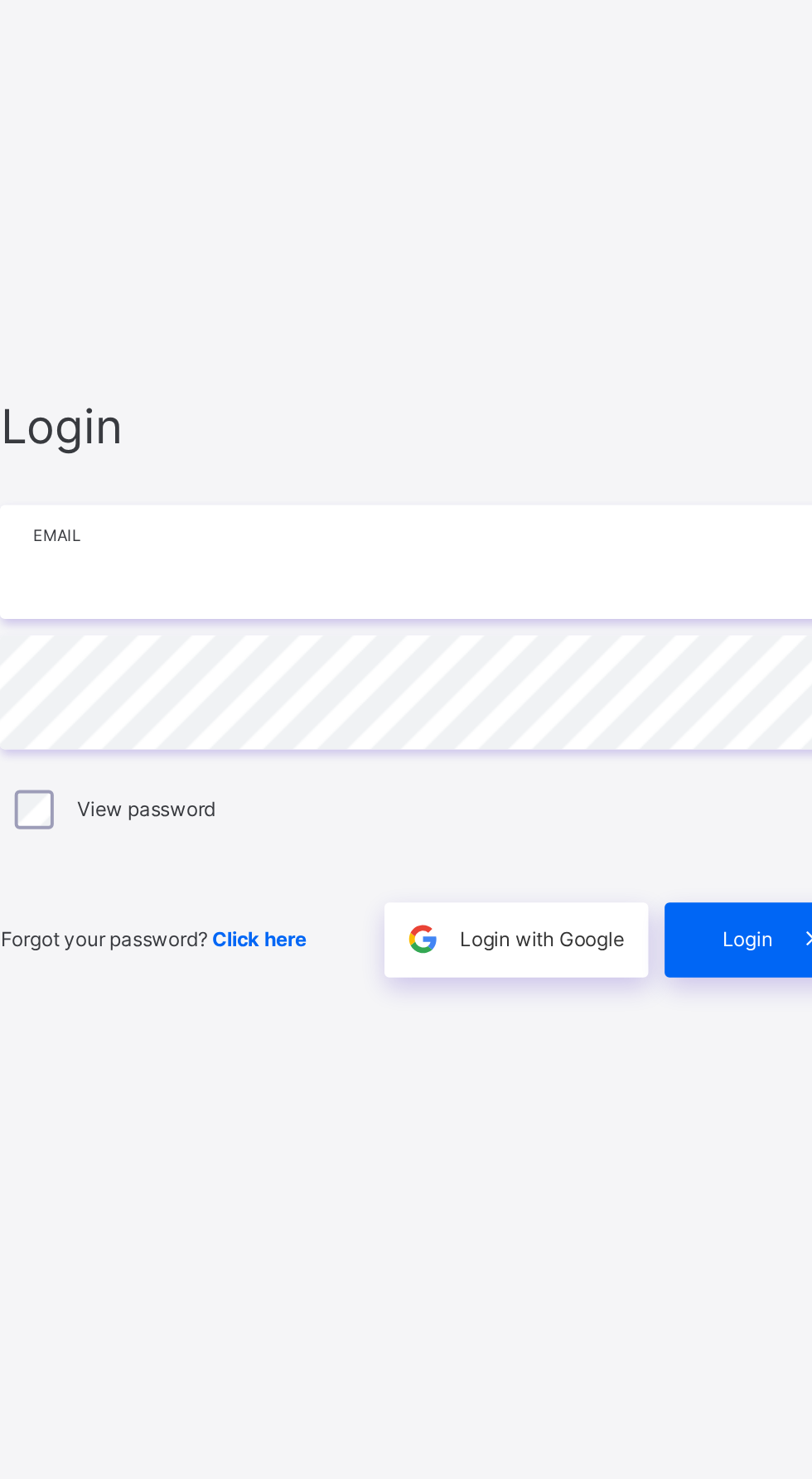 type on "**********" 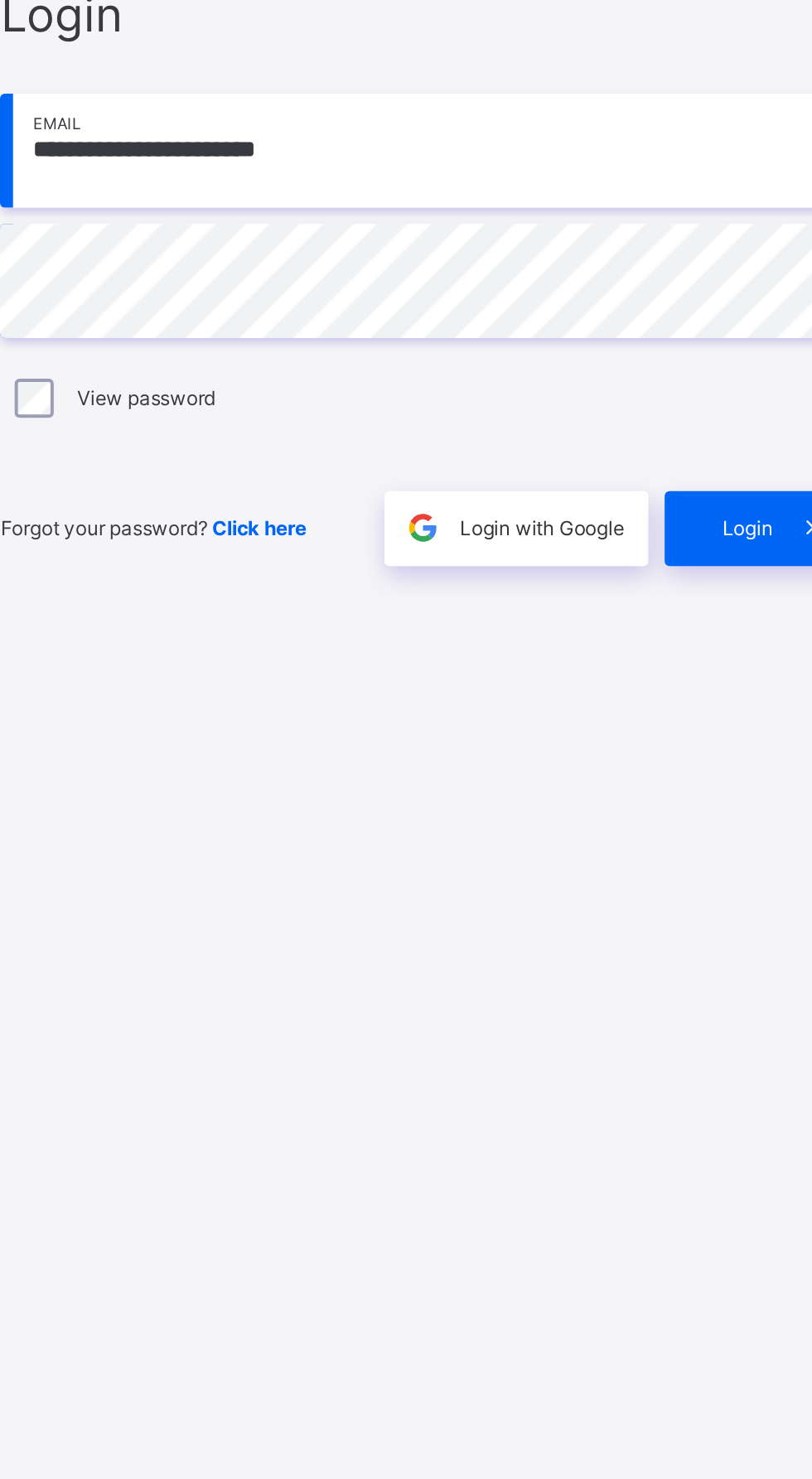 click on "Login" at bounding box center [705, 885] 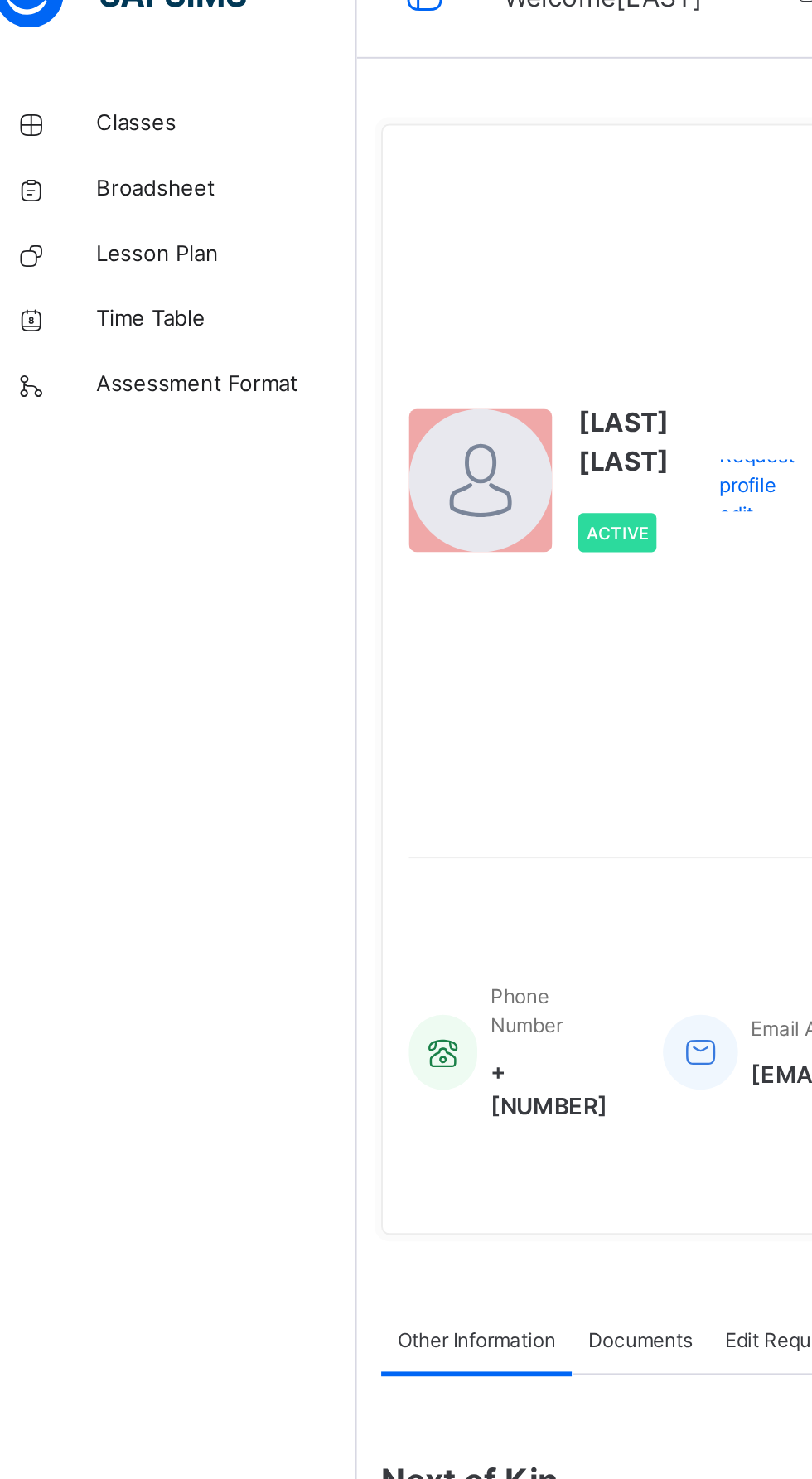 click on "Classes" at bounding box center [133, 99] 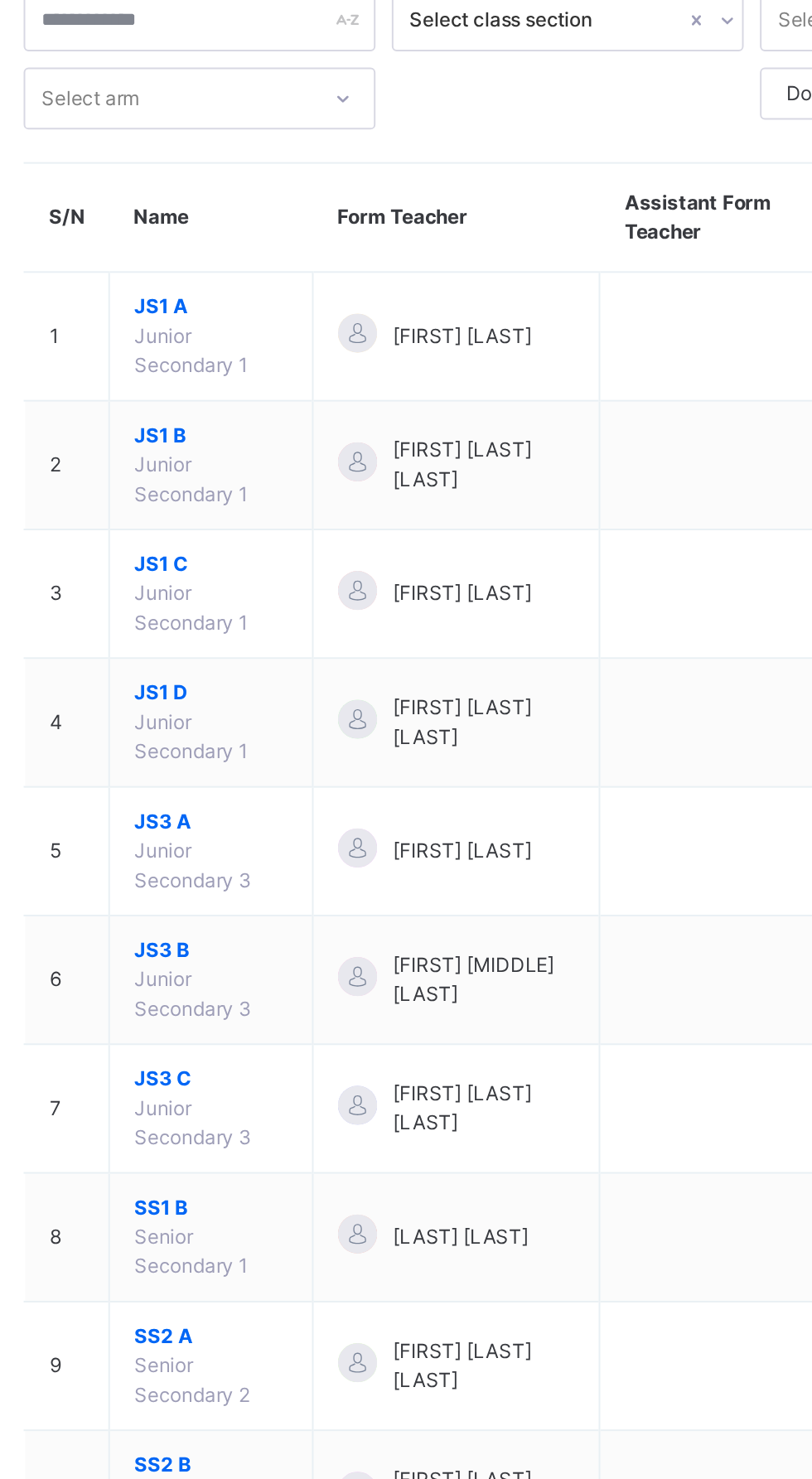 click on "[FIRST] [LAST] [LAST]" at bounding box center (463, 350) 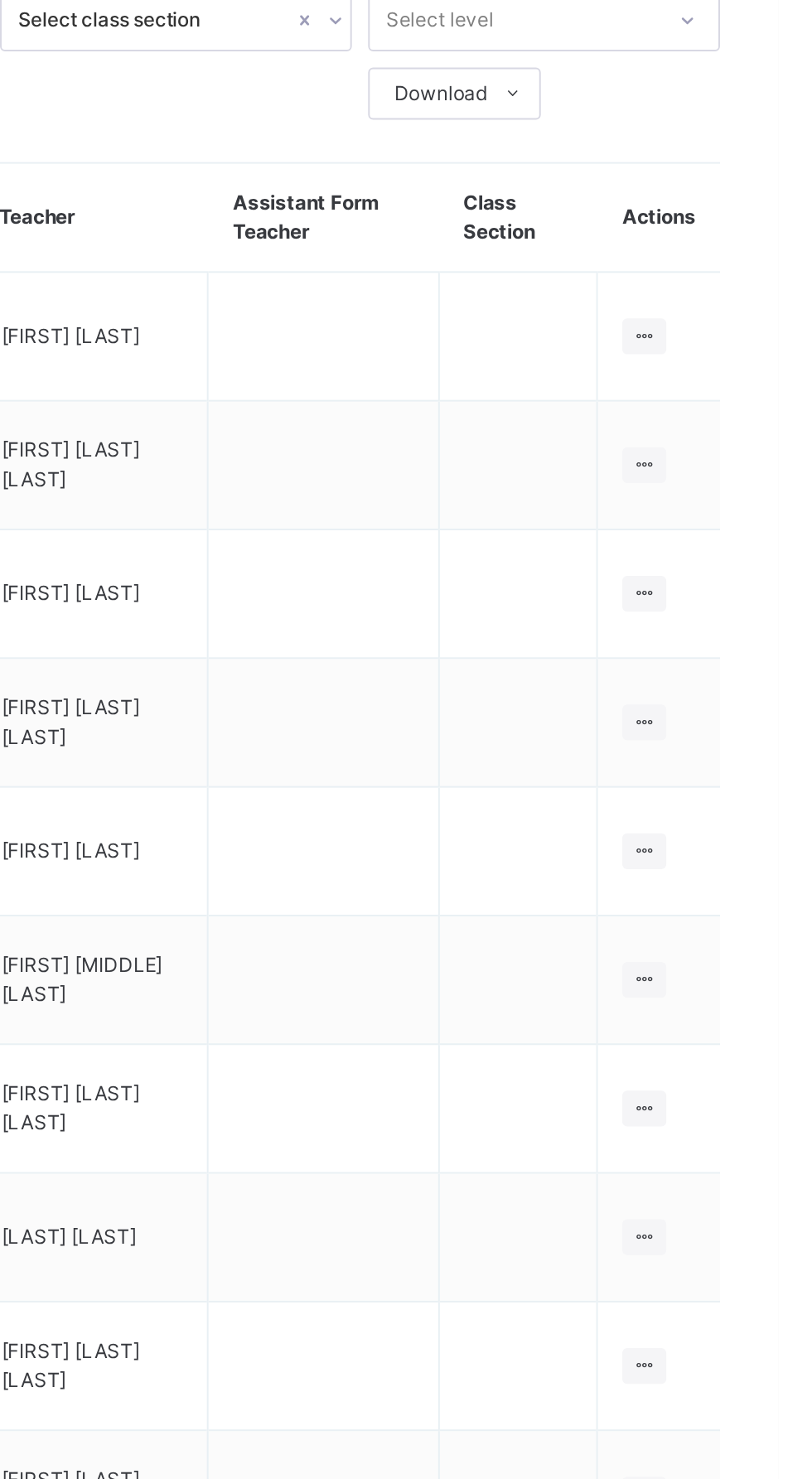 click at bounding box center [743, 349] 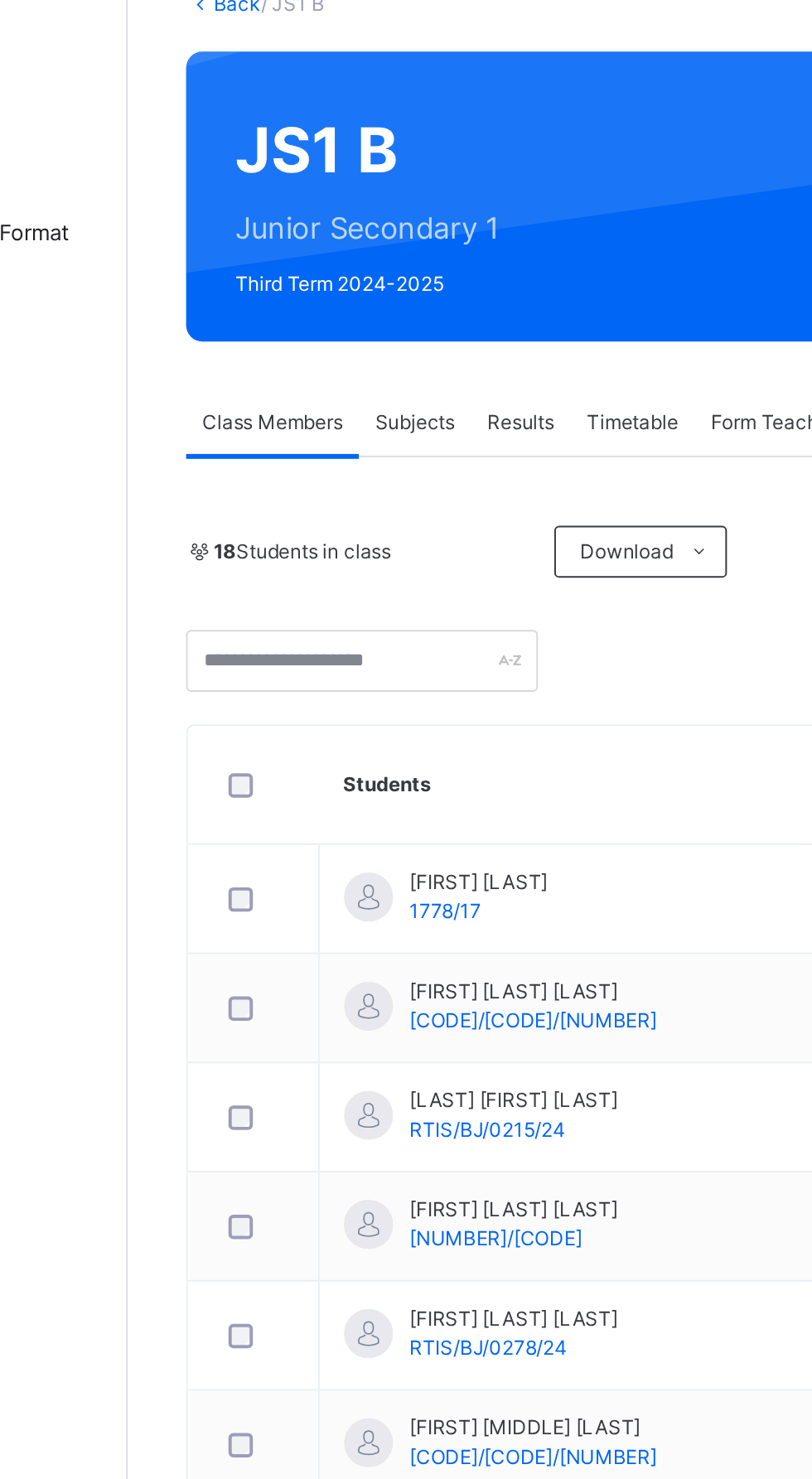 click on "Subjects" at bounding box center (345, 328) 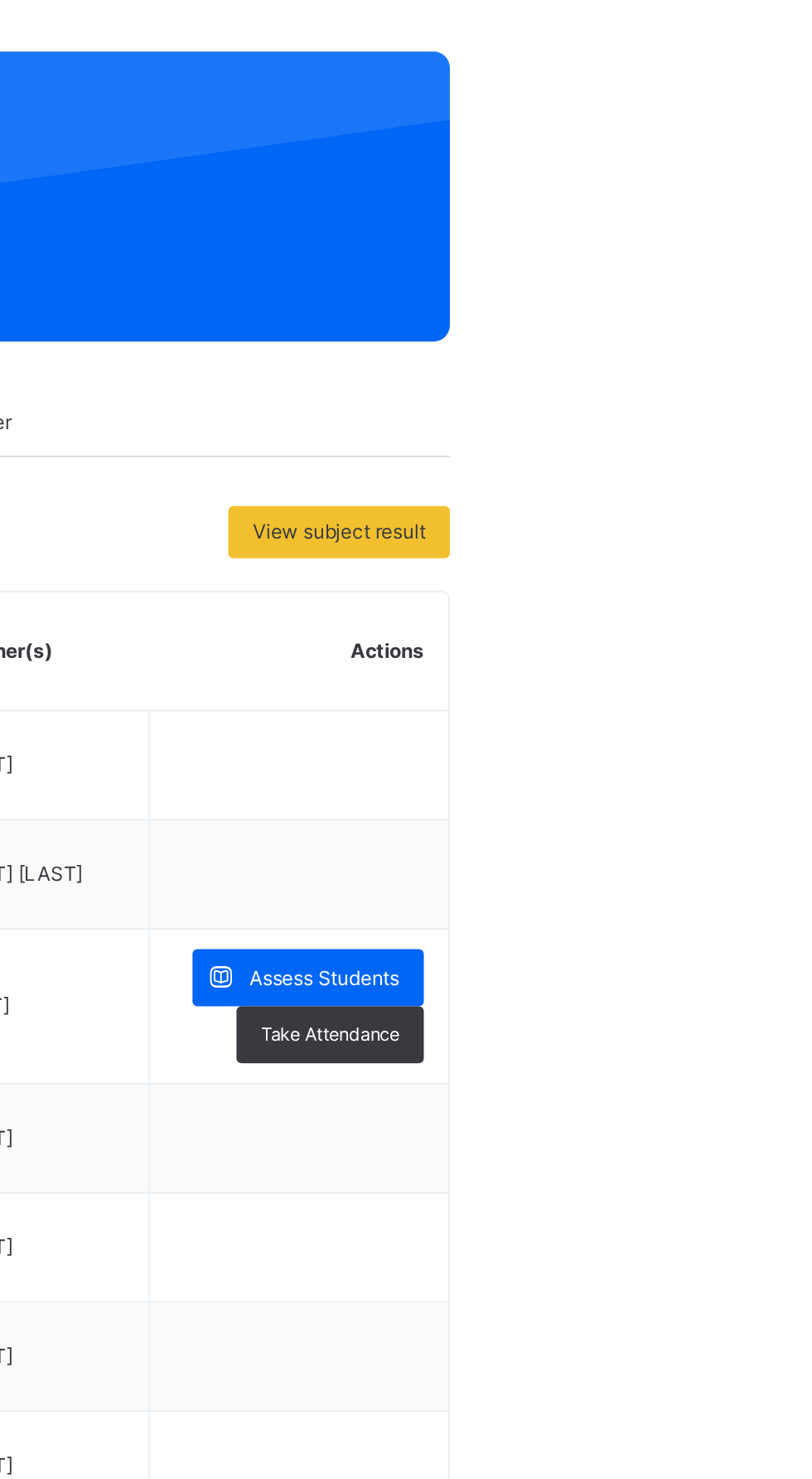click on "Assess Students" at bounding box center [718, 611] 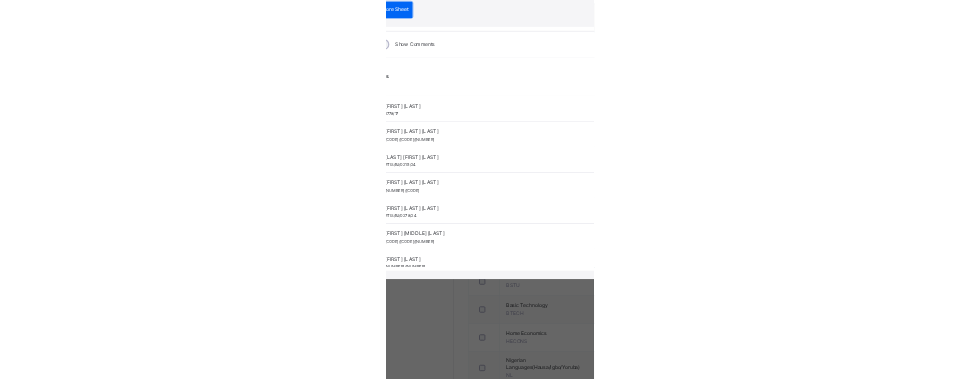 scroll, scrollTop: 171, scrollLeft: 0, axis: vertical 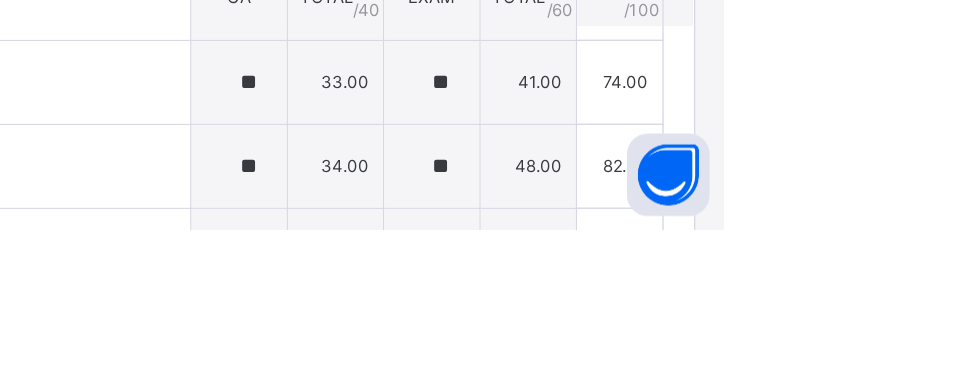 click on "33.00" at bounding box center [698, 454] 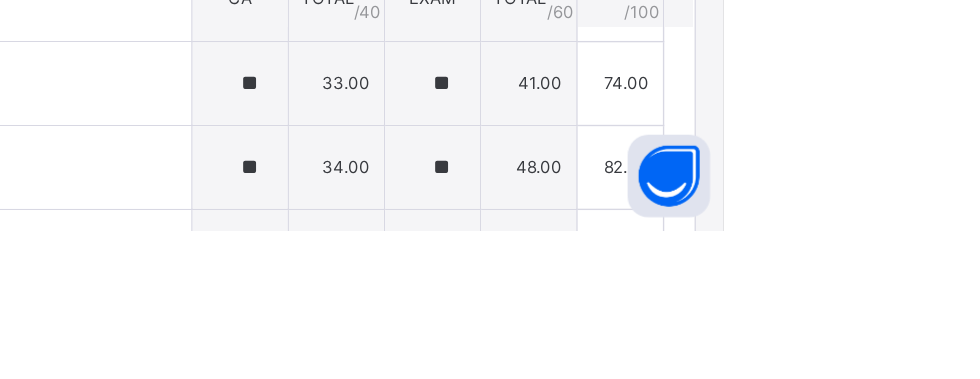 scroll, scrollTop: 303, scrollLeft: 0, axis: vertical 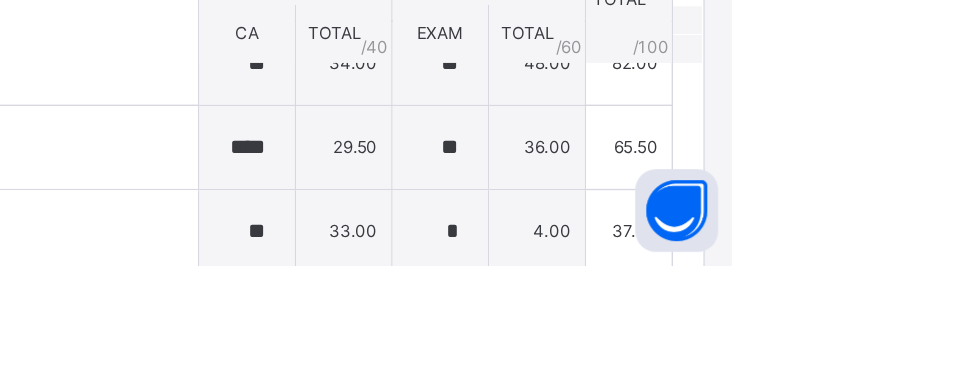 click on "JS1   B :   CEDU Online Actions  Download Empty Score Sheet  Upload/map score sheet Subject  CEDU REDEEMER TEAP INTERNATIONAL SCHOOL Date: 3rd Aug 2025, 6:30:59 pm Score Sheet Score Sheet Show Comments   Generate comment for all student   Save Entries Class Level:  JS1   B Subject:  CEDU Session:  2024/2025 Session Session:  Third Term Students CA EXAM TOTAL /100 Comment CA TOTAL / 40 EXAM TOTAL / 60 Agbonlahor Edebiri Dennis 1778/17 Agbonlahor Edebiri Dennis 1778/17 ** 30.00 ** 35.00 65.00 Generate comment 0 / 250   ×   Subject Teacher’s Comment Generate and see in full the comment developed by the AI with an option to regenerate the comment JS Agbonlahor Edebiri Dennis   1778/17   Total 65.00  / 100.00 Sims Bot   Regenerate     Use this comment   AYOMIDE A OKOH RTIS/BJ/0281/24 AYOMIDE A OKOH RTIS/BJ/0281/24 **** 31.50 ** 39.00 70.50 Generate comment 0 / 250   ×   Subject Teacher’s Comment Generate and see in full the comment developed by the AI with an option to regenerate the comment JS     Total  /" at bounding box center (490, 298) 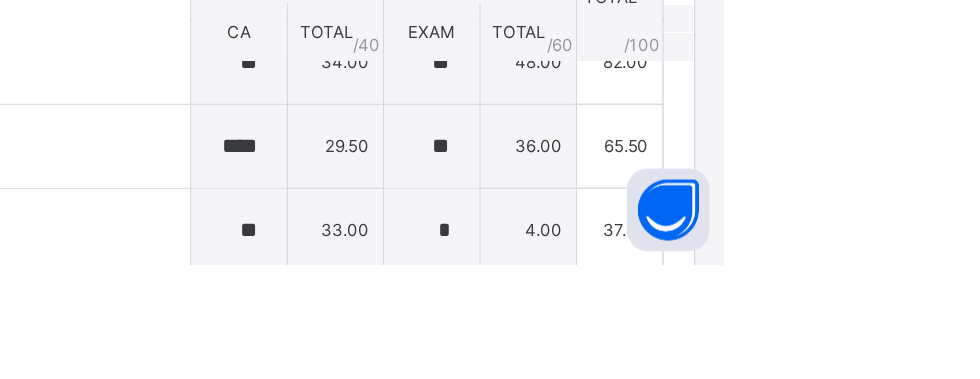 click on "[FIRST] [LAST]" at bounding box center (312, 348) 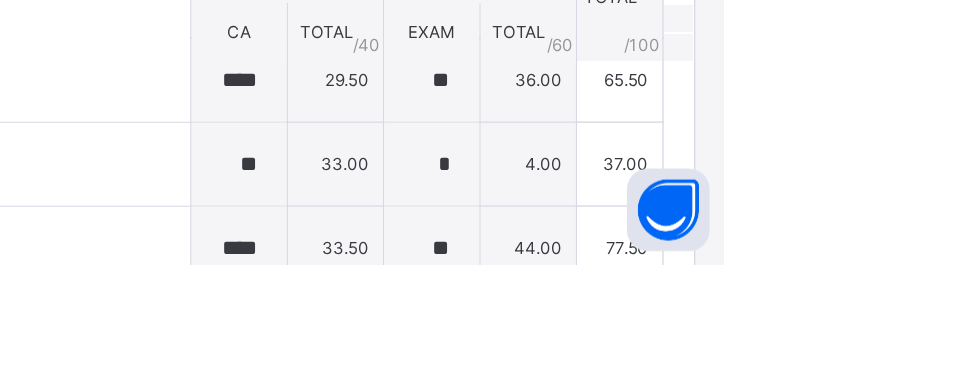 scroll, scrollTop: 506, scrollLeft: 0, axis: vertical 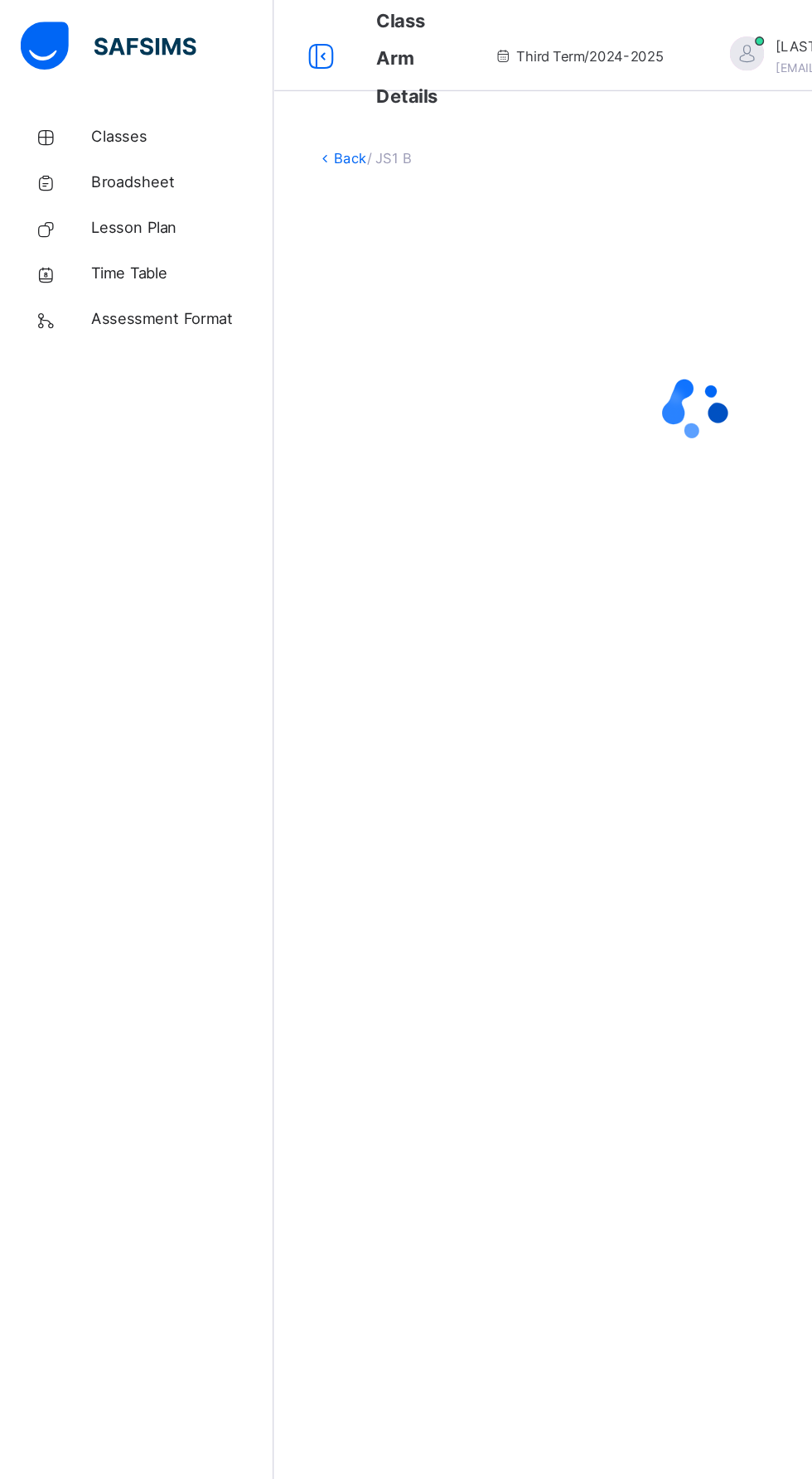 click on "Classes" at bounding box center [133, 99] 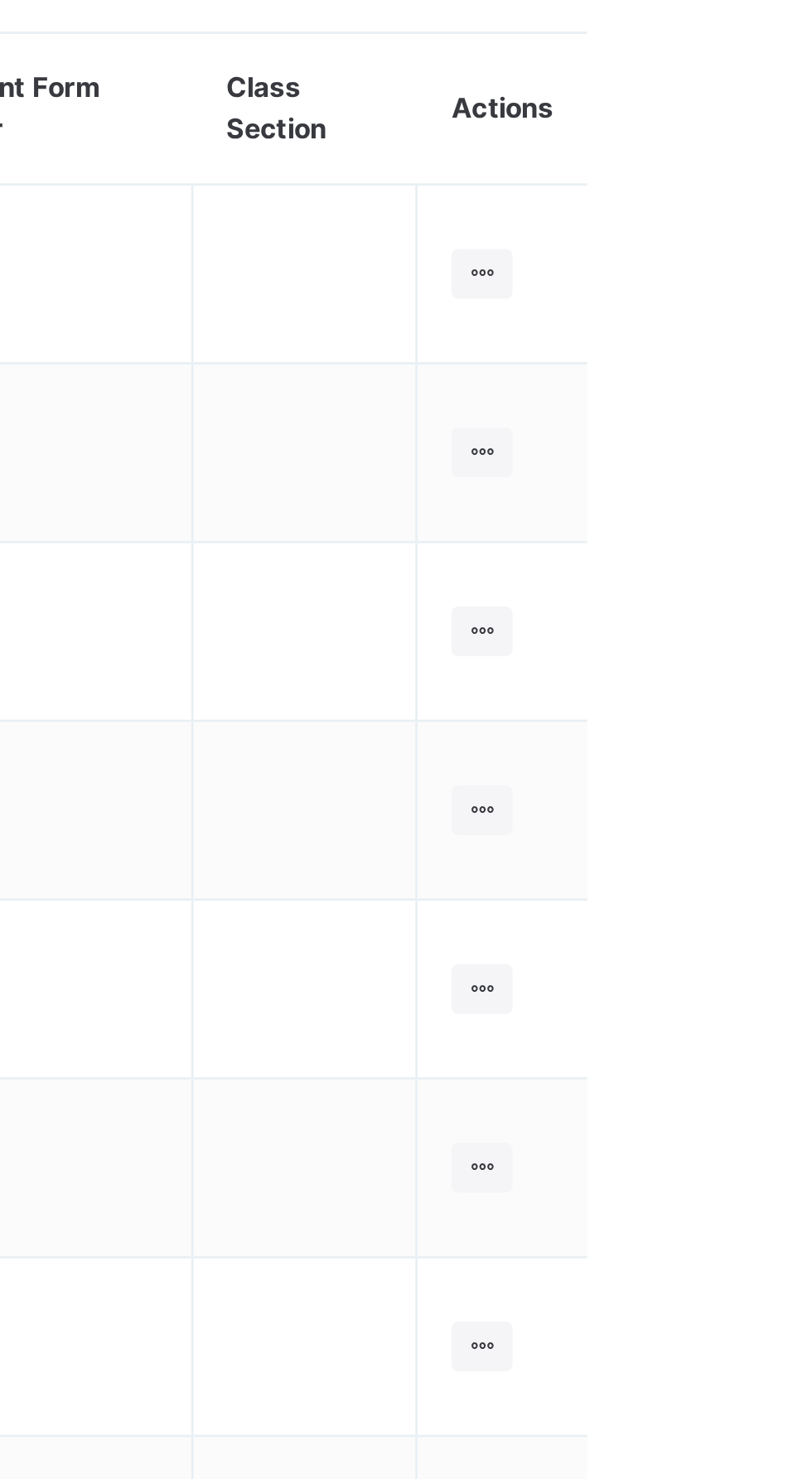 click at bounding box center [743, 350] 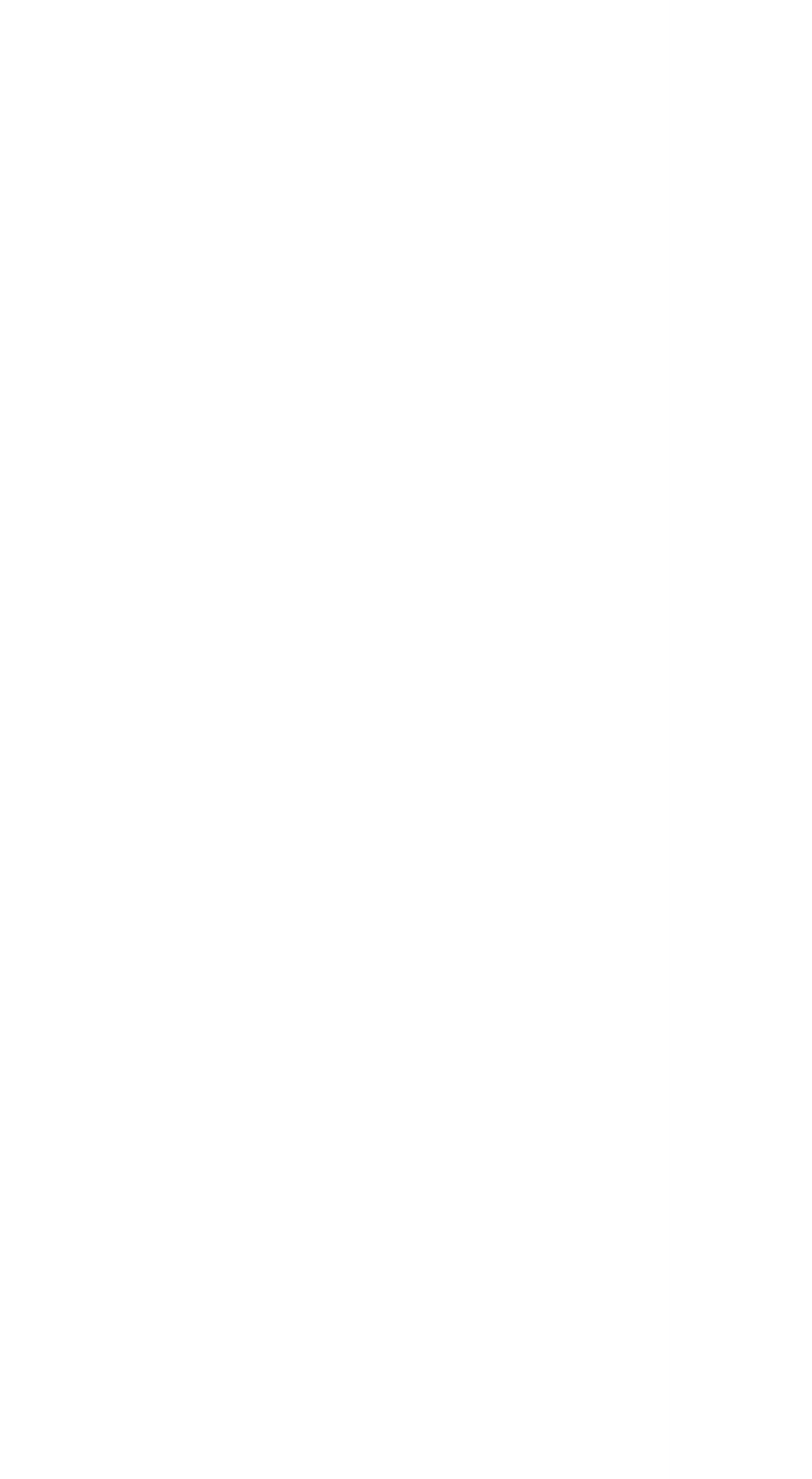 scroll, scrollTop: 0, scrollLeft: 0, axis: both 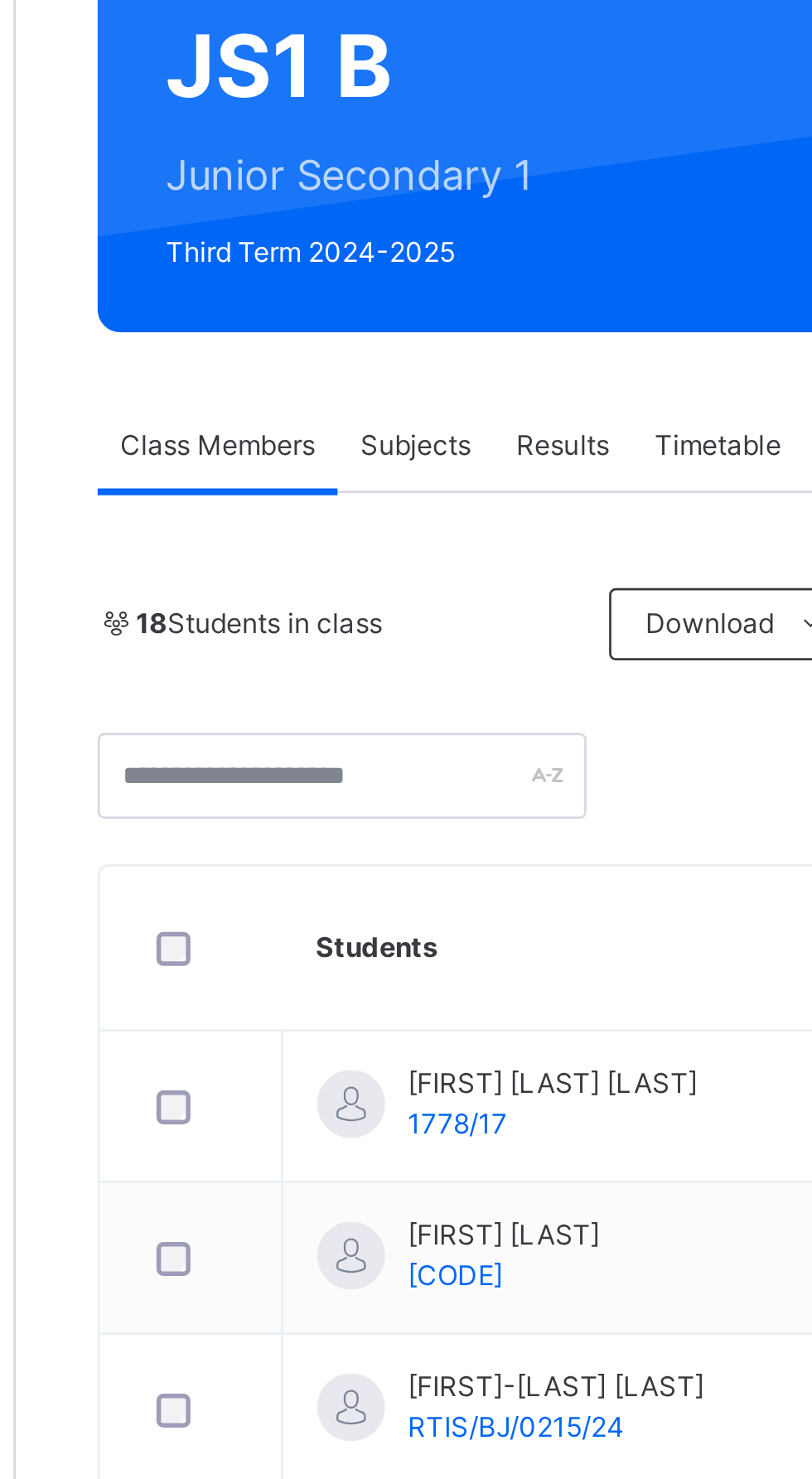 click on "Subjects" at bounding box center [345, 328] 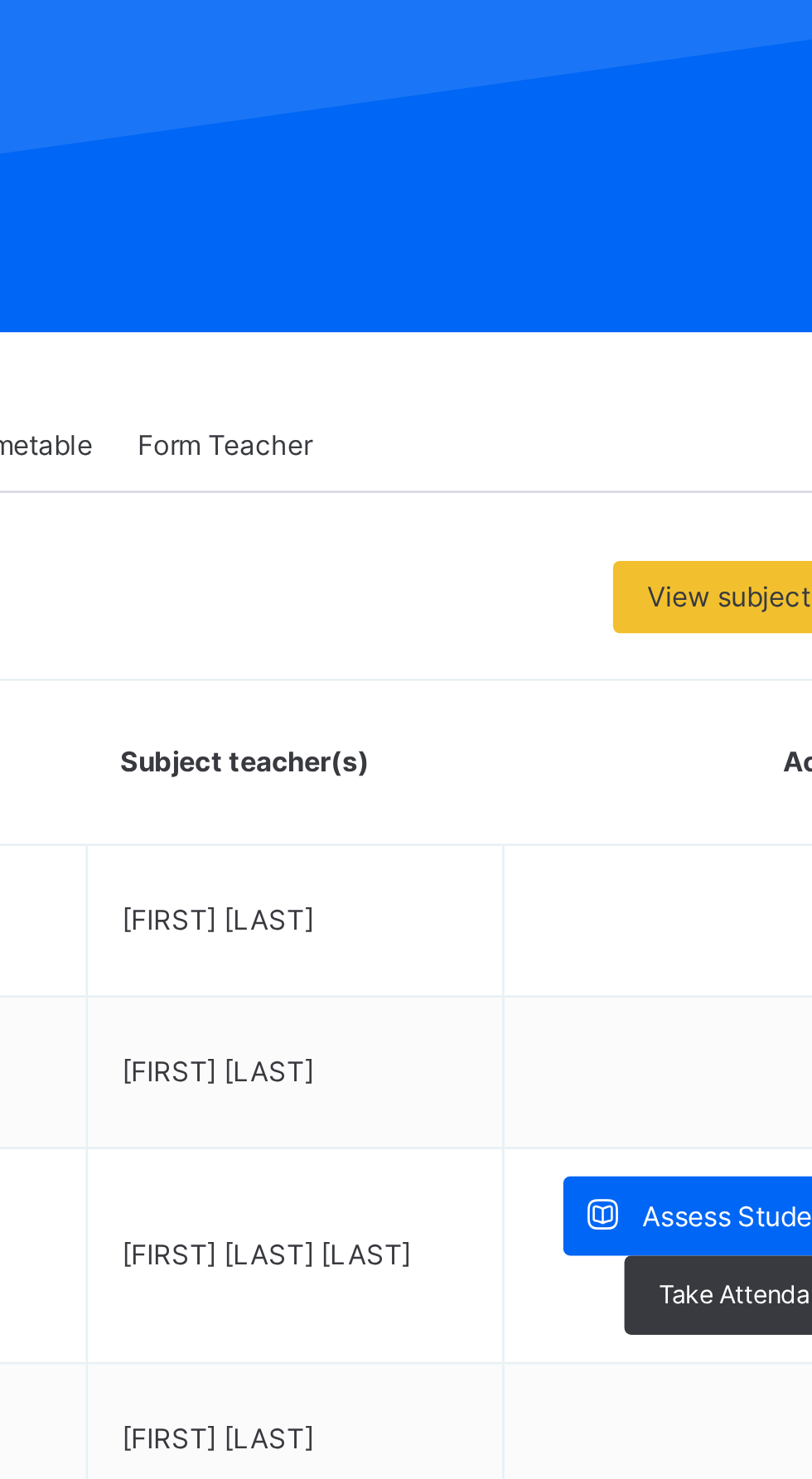 click on "Assess Students" at bounding box center [718, 611] 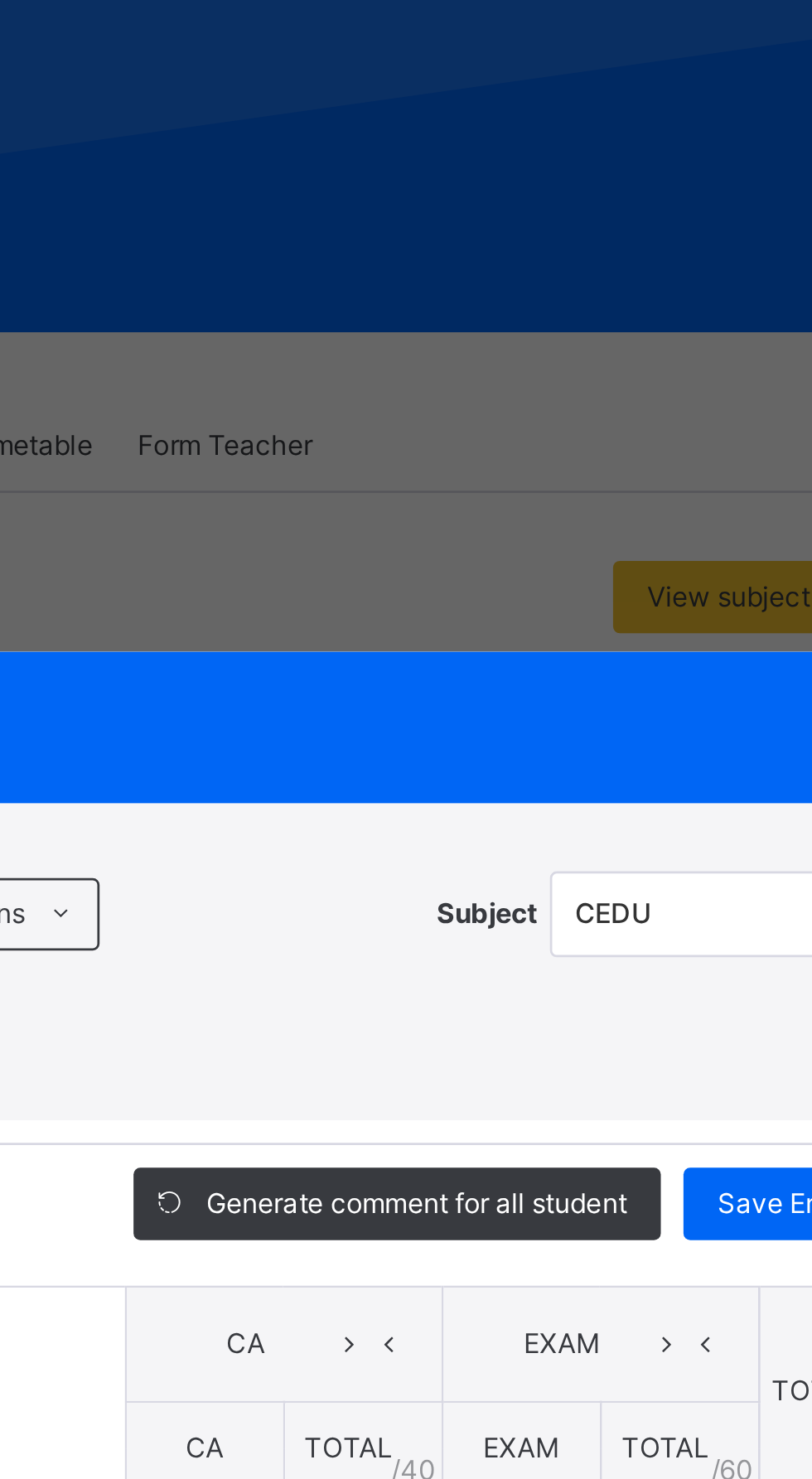 type on "**" 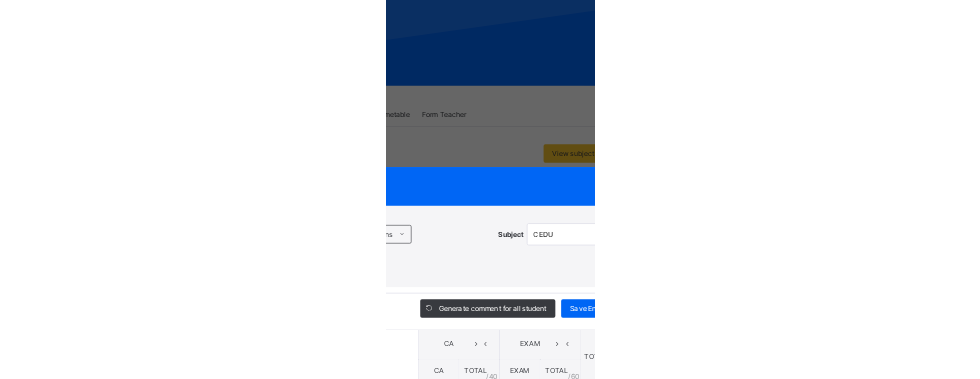 scroll, scrollTop: 0, scrollLeft: 0, axis: both 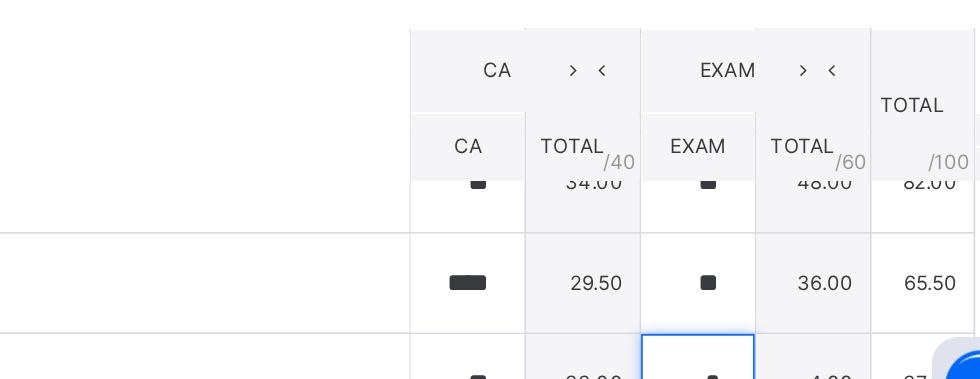 click on "*" at bounding box center (767, 337) 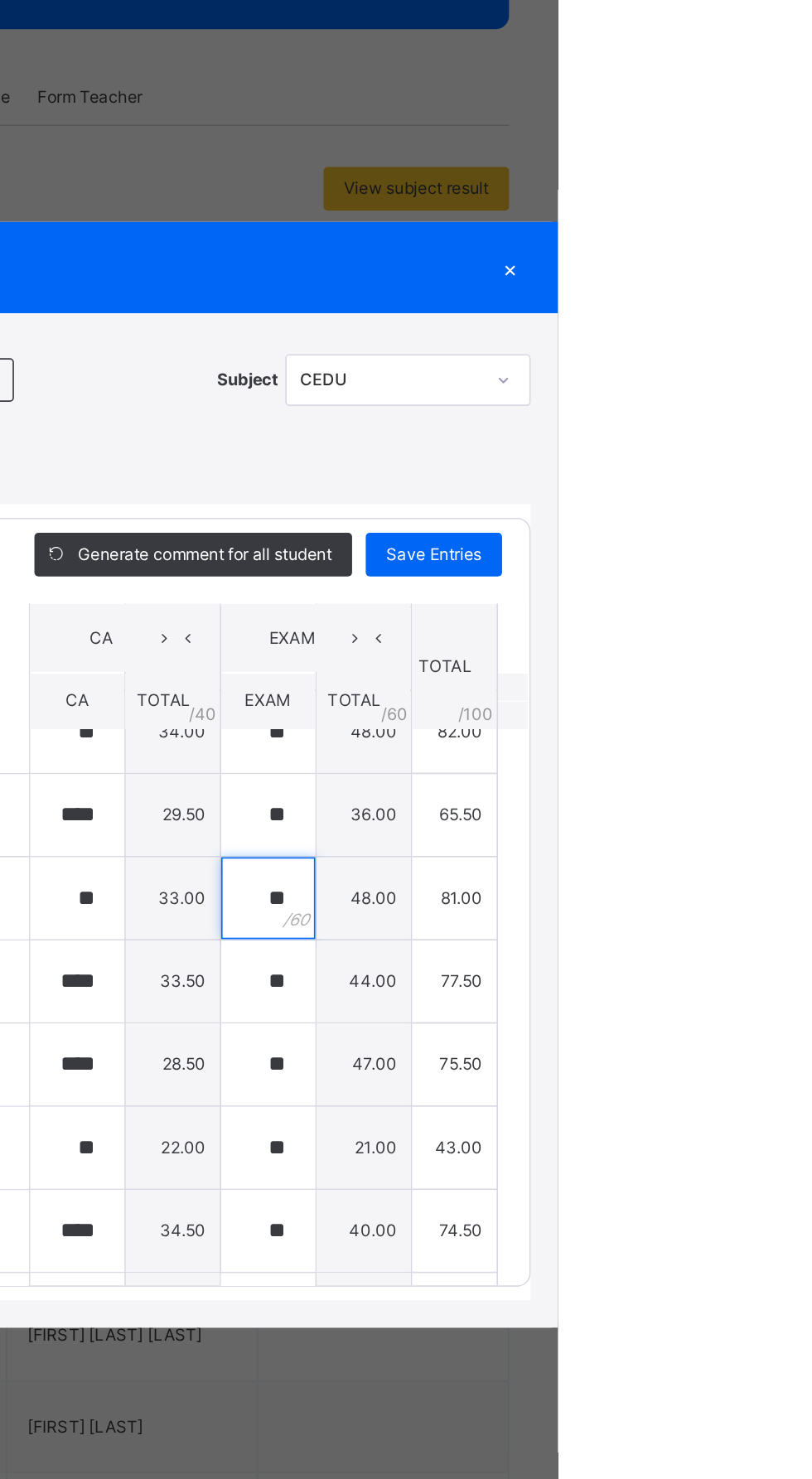 scroll, scrollTop: 0, scrollLeft: 0, axis: both 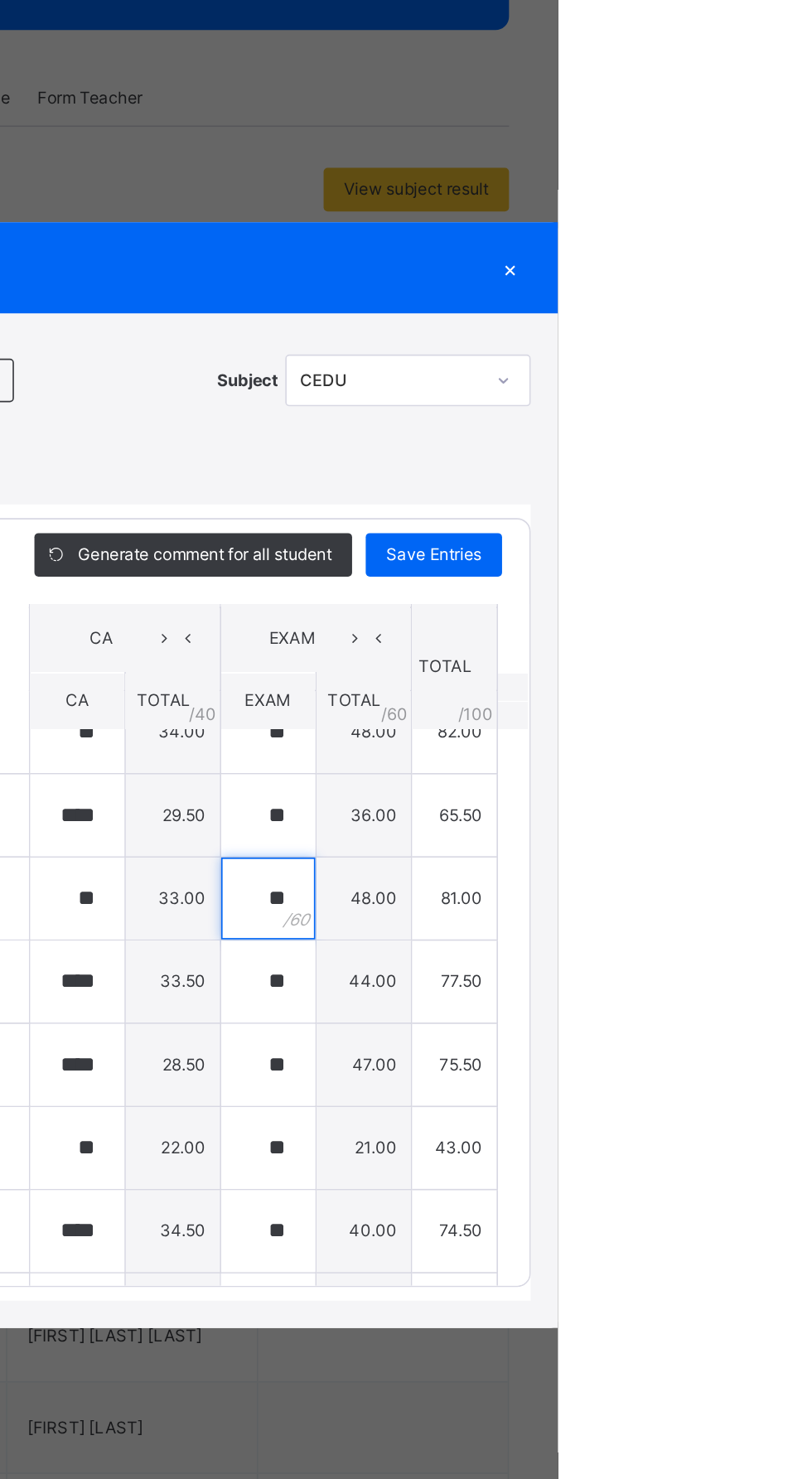 type on "**" 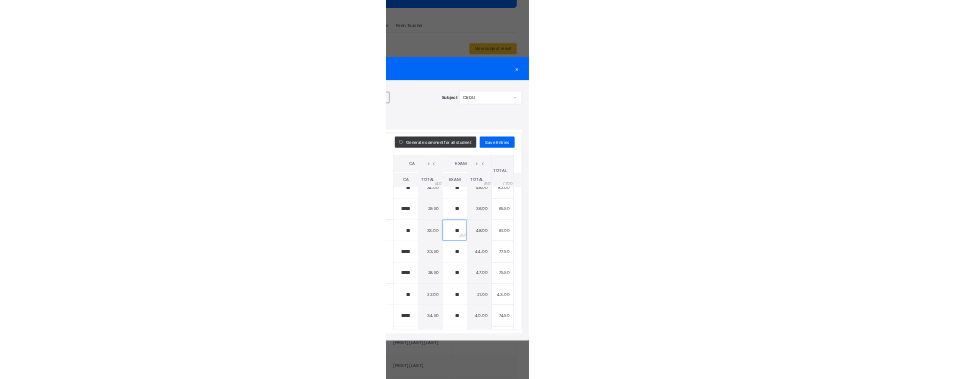 scroll, scrollTop: 255, scrollLeft: 0, axis: vertical 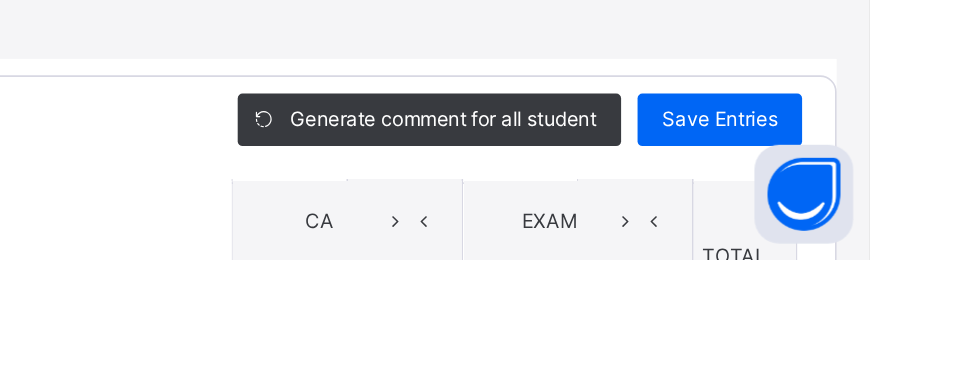 click on "Save Entries" at bounding box center (889, 294) 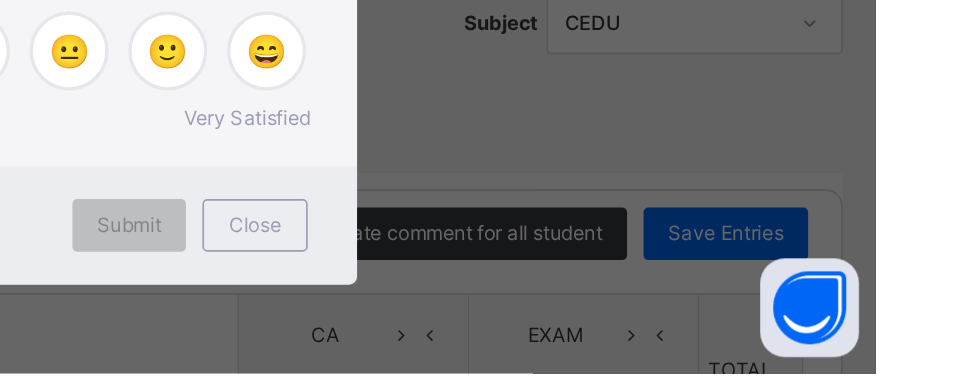 click on "×" at bounding box center (635, 96) 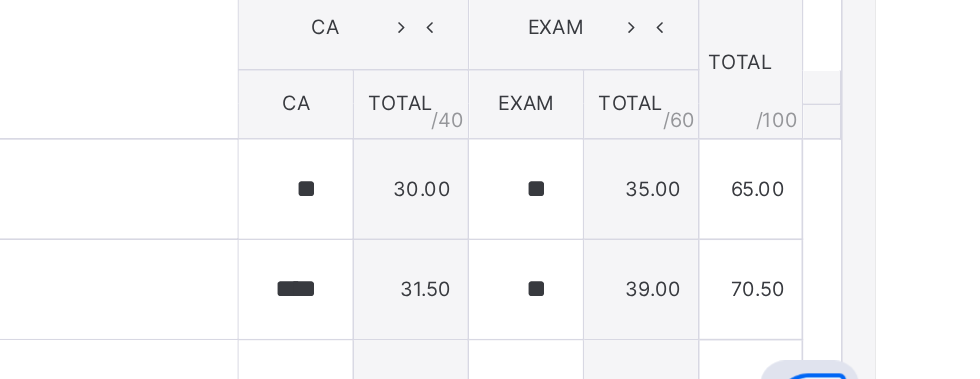 scroll, scrollTop: 258, scrollLeft: 0, axis: vertical 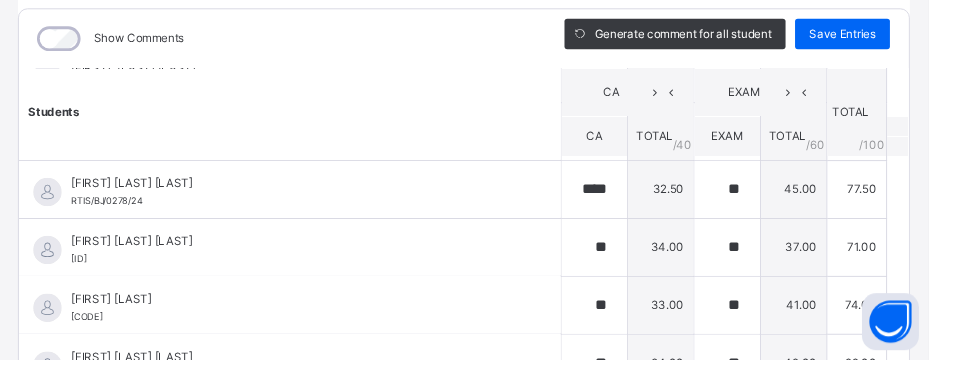 click on "Save Entries" at bounding box center [889, 36] 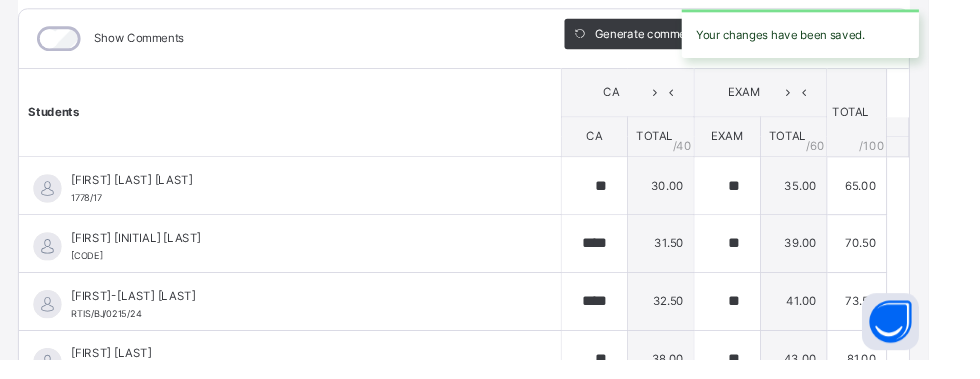 scroll, scrollTop: 255, scrollLeft: 0, axis: vertical 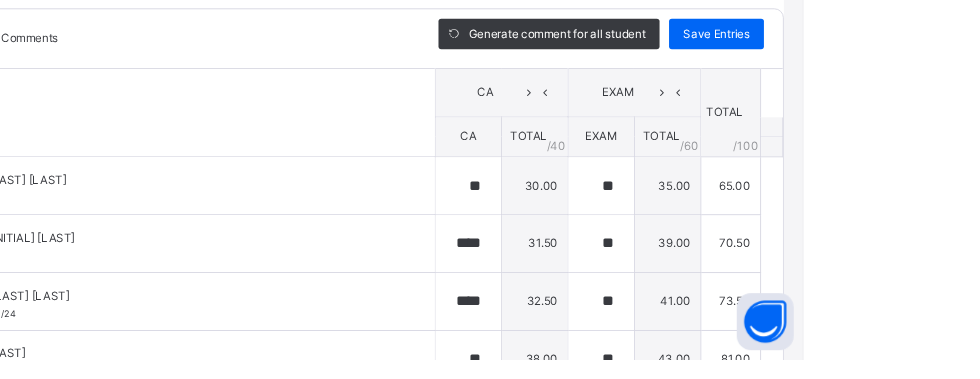click on "Save Entries" at bounding box center (889, 36) 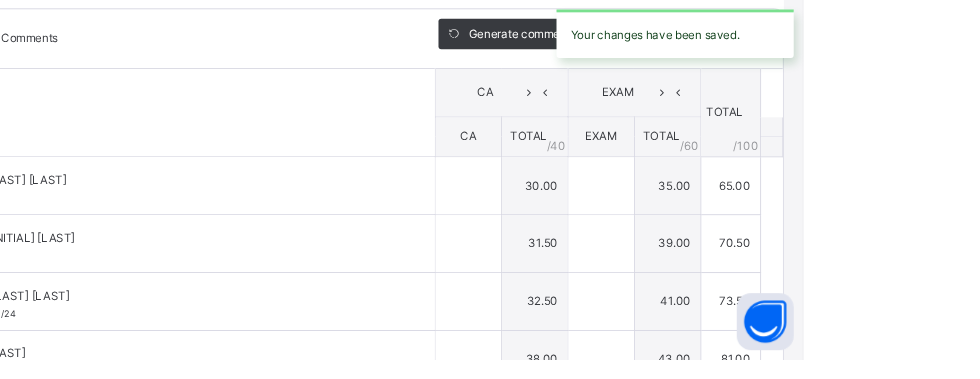 type on "**" 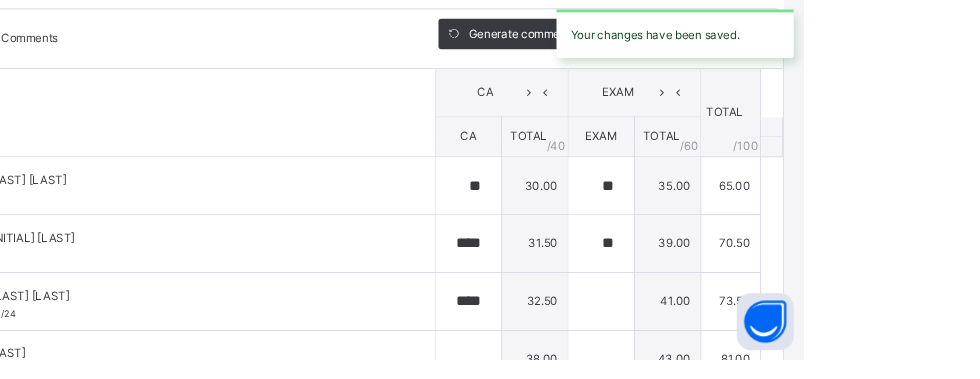 type on "**" 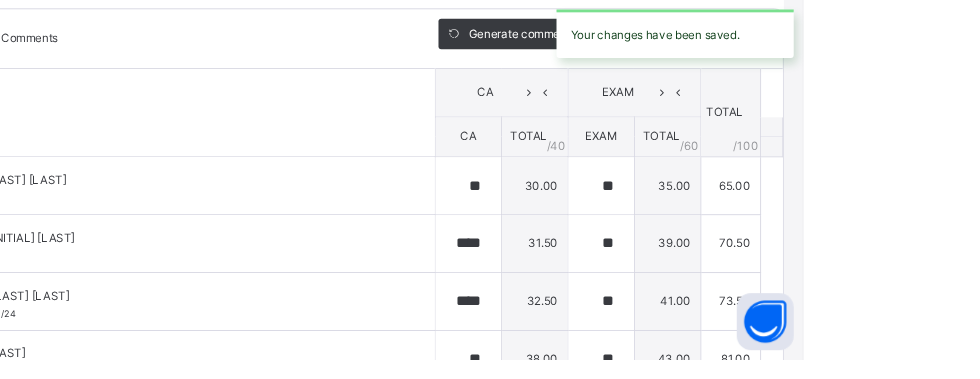 type on "****" 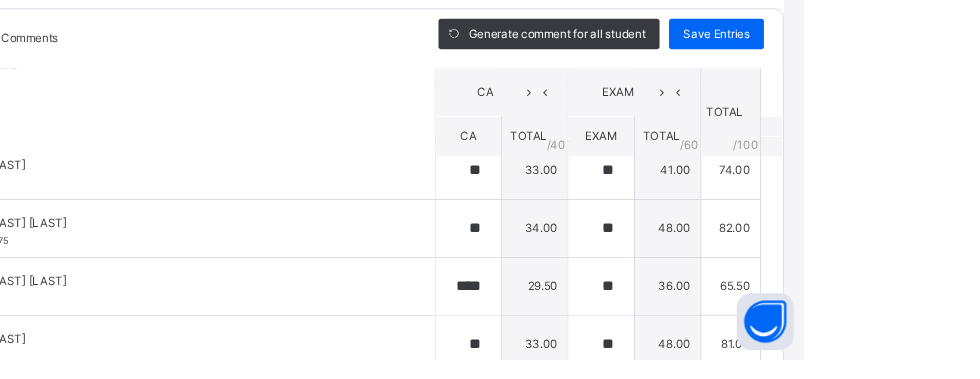 scroll, scrollTop: 417, scrollLeft: 0, axis: vertical 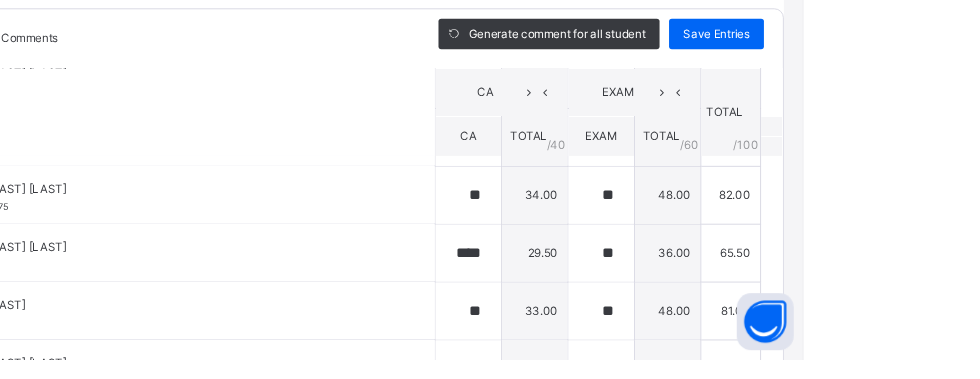 click on "Save Entries" at bounding box center [889, 36] 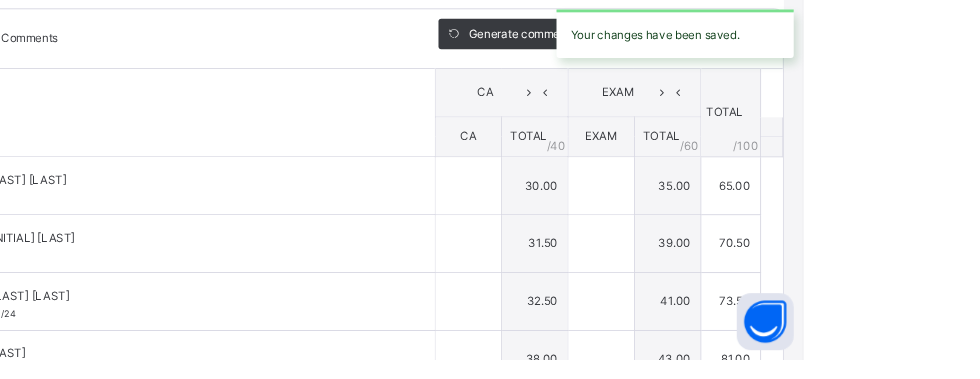 type on "**" 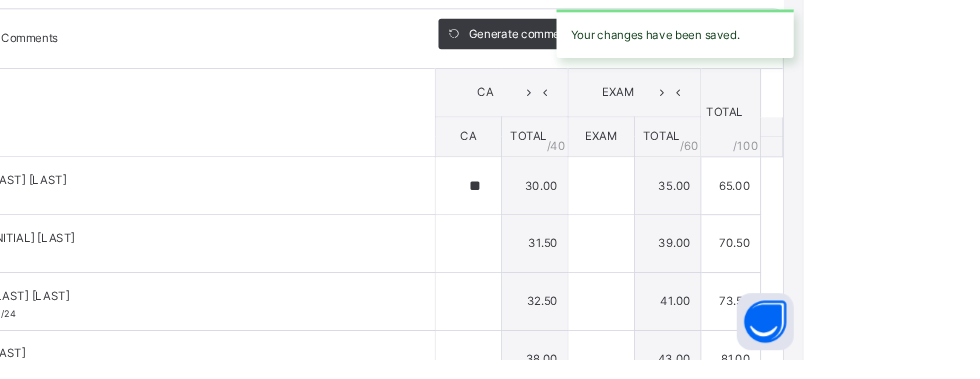 type on "**" 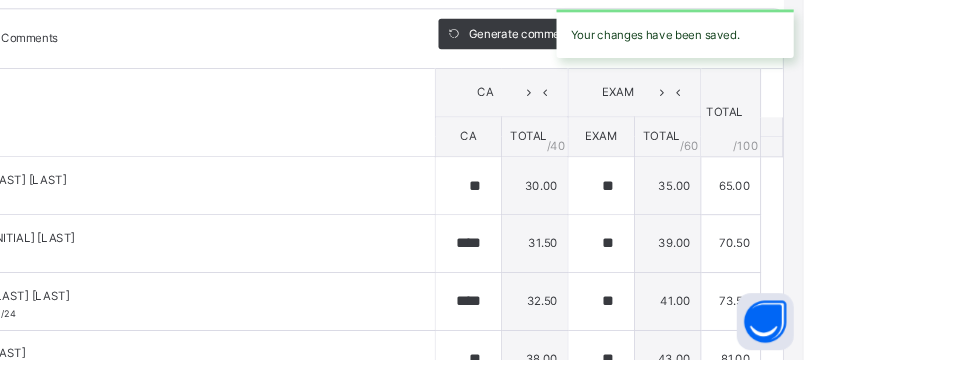 type on "**" 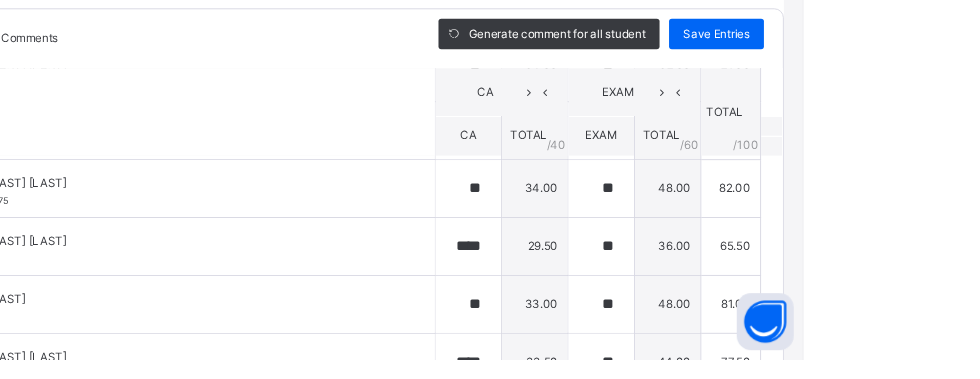scroll, scrollTop: 430, scrollLeft: 0, axis: vertical 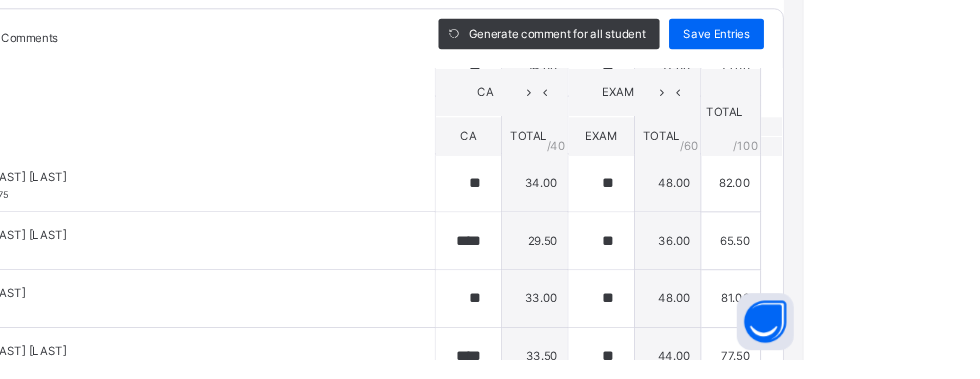 click on "RECORD BOOK × JS1 B : CEDU Online Actions Download Empty Score Sheet Upload/map score sheet Subject CEDU REDEEMER TEAP INTERNATIONAL SCHOOL Date: [DATE], [TIME] Score Sheet Score Sheet Show Comments Generate comment for all student Save Entries Class Level: JS1 B Subject: CEDU Session: 2024/2025 Session: Third Term Students CA EXAM TOTAL /100 Comment CA TOTAL / 40 EXAM TOTAL / 60 [LAST] [LAST] [FIRST] 1778/17 [LAST] [LAST] [FIRST] 1778/17 ** 30.00 ** 35.00 65.00 Generate comment 0 / 250 × Subject Teacher’s Comment Generate and see in full the comment developed by the AI with an option to regenerate the comment JS [LAST] [LAST] [FIRST] 1778/17 Total 65.00 / 100.00 Sims Bot Regenerate Use this comment [FIRST] [LAST] RTIS/BJ/0281/24 [FIRST] [LAST] RTIS/BJ/0281/24 **** 31.50 ** 39.00 70.50 Generate comment 0 / 250 × Subject Teacher’s Comment Generate and see in full the comment developed by the AI with an option to regenerate the comment" at bounding box center [490, 189] 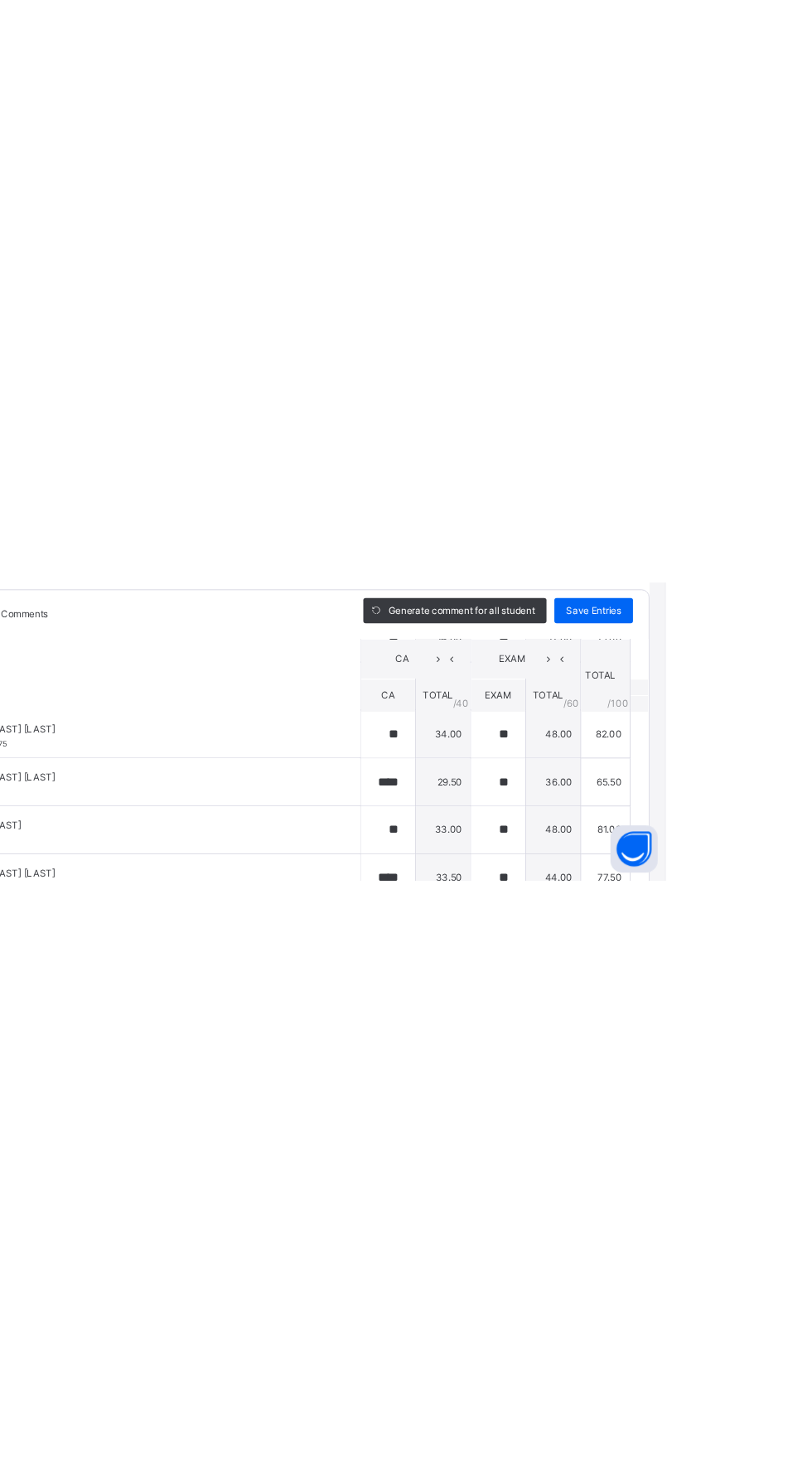 scroll, scrollTop: 0, scrollLeft: 0, axis: both 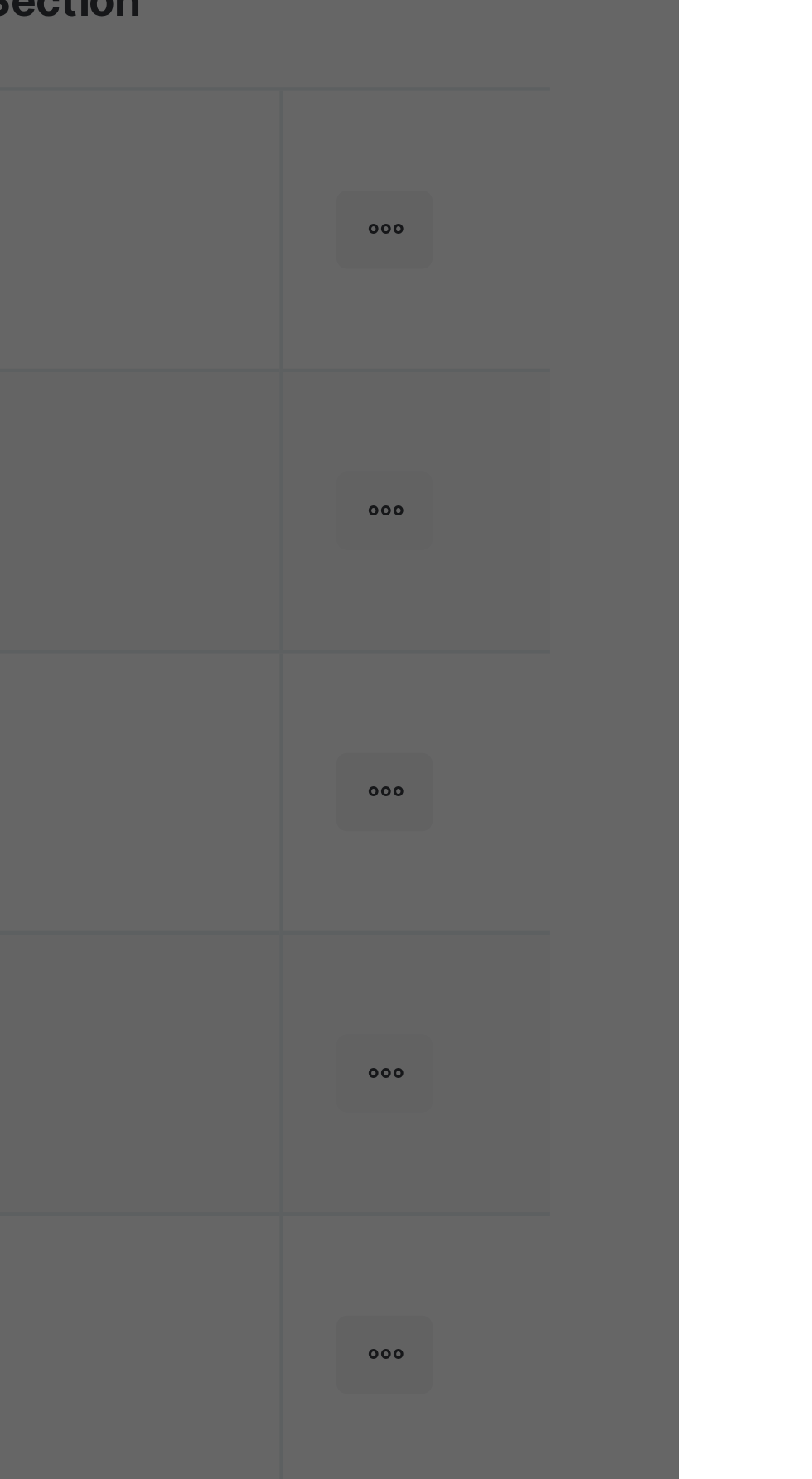 click on "× Idle Mode Due to inactivity you would be logged out to the system in the next   15mins , click the "Resume" button to keep working or the "Log me out" button to log out of the system. Log me out Resume" at bounding box center [406, 739] 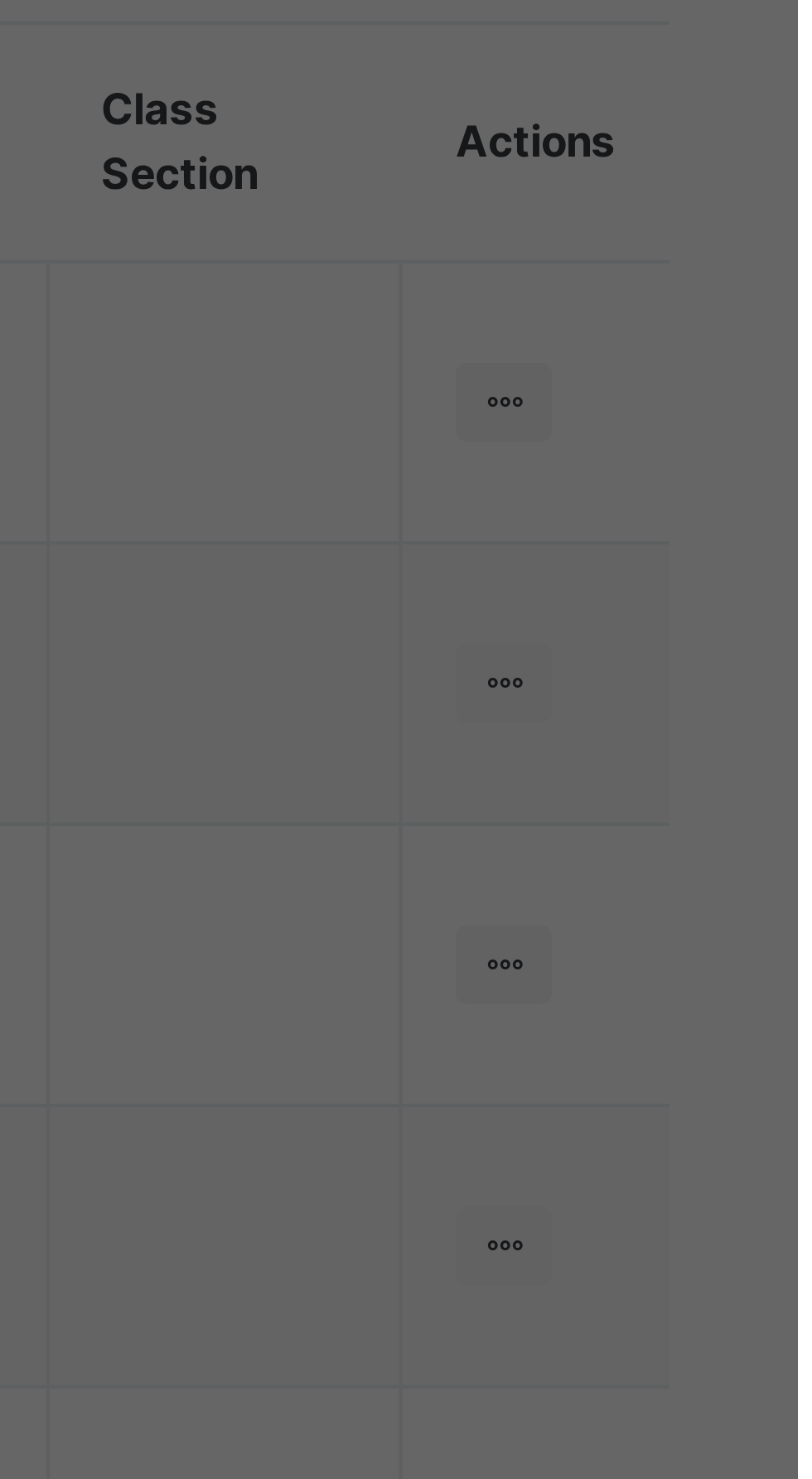 click on "× Idle Mode Due to inactivity you would be logged out to the system in the next   15mins , click the "Resume" button to keep working or the "Log me out" button to log out of the system. Log me out Resume" at bounding box center [406, 739] 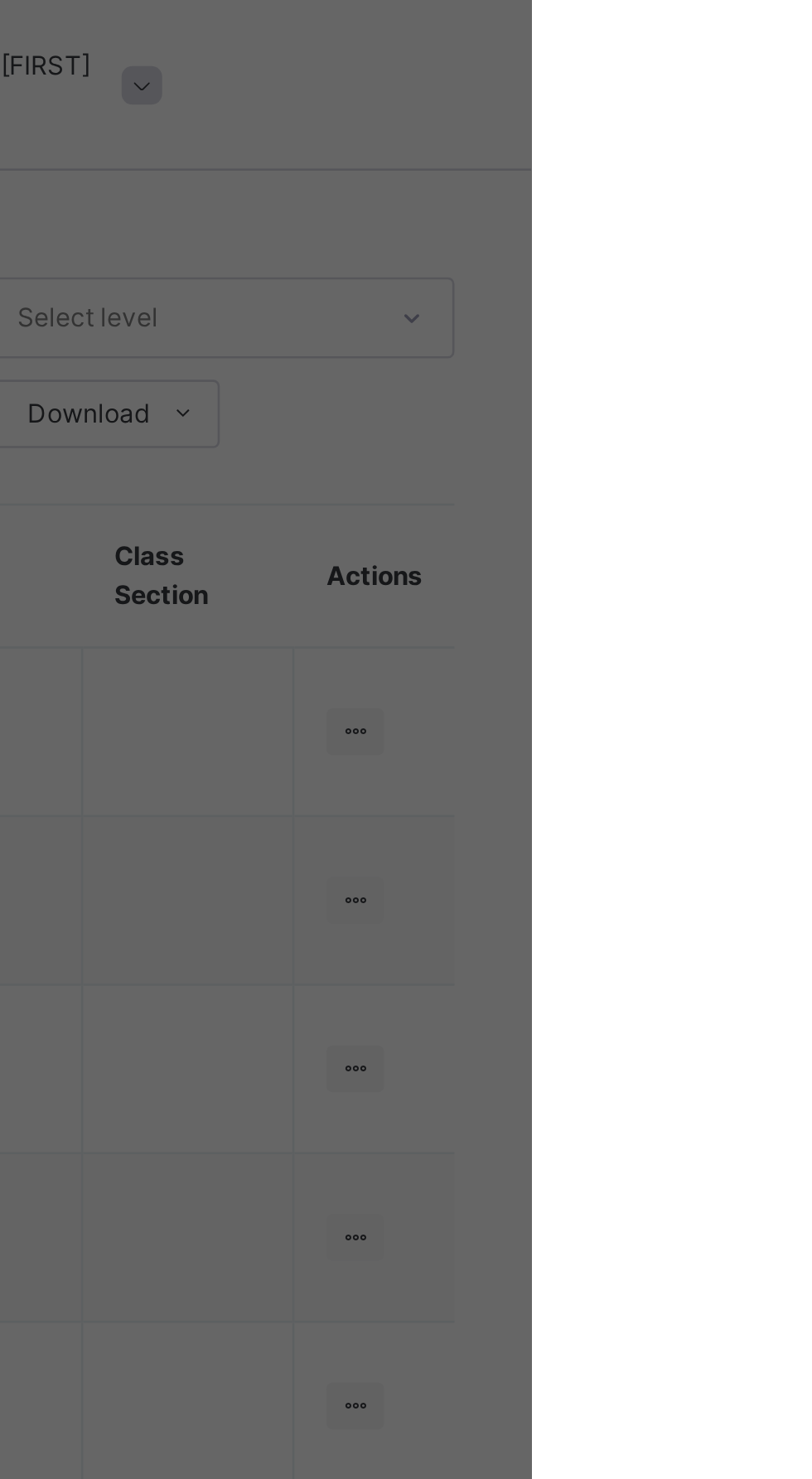click on "× Idle Mode Due to inactivity you would be logged out to the system in the next   15mins , click the "Resume" button to keep working or the "Log me out" button to log out of the system. Log me out Resume" at bounding box center [406, 739] 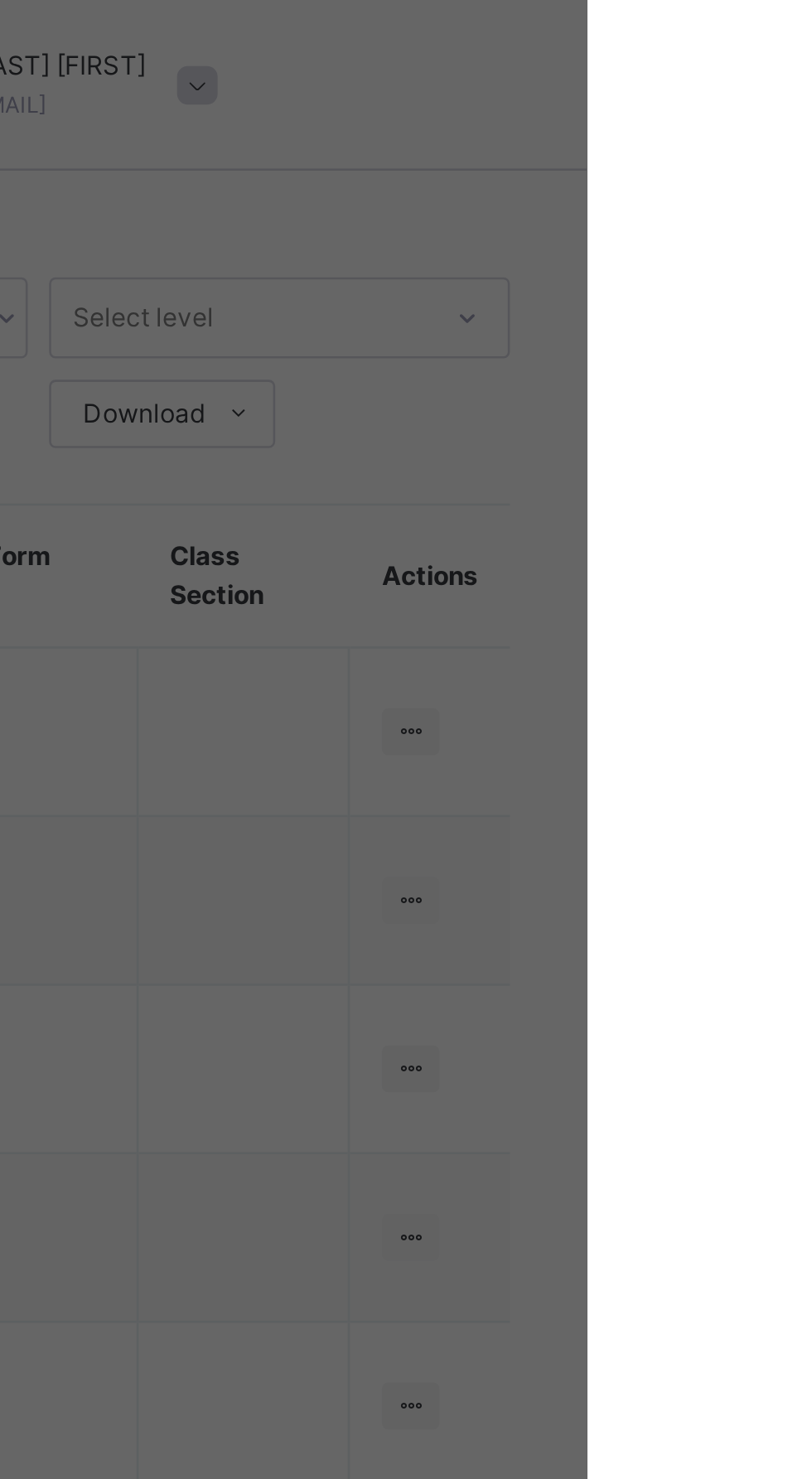 click on "× Idle Mode Due to inactivity you would be logged out to the system in the next   15mins , click the "Resume" button to keep working or the "Log me out" button to log out of the system. Log me out Resume" at bounding box center [406, 739] 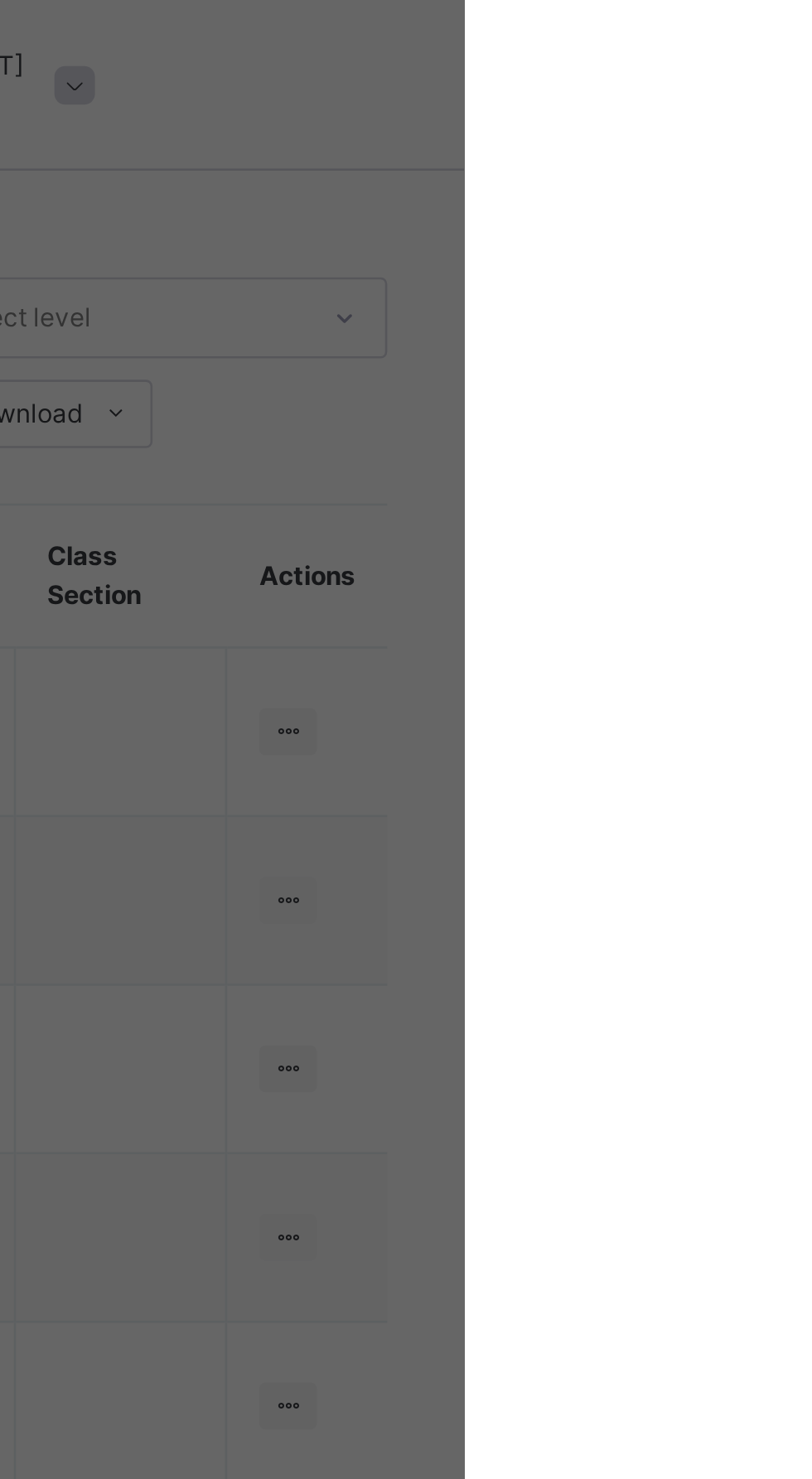 scroll, scrollTop: 0, scrollLeft: 0, axis: both 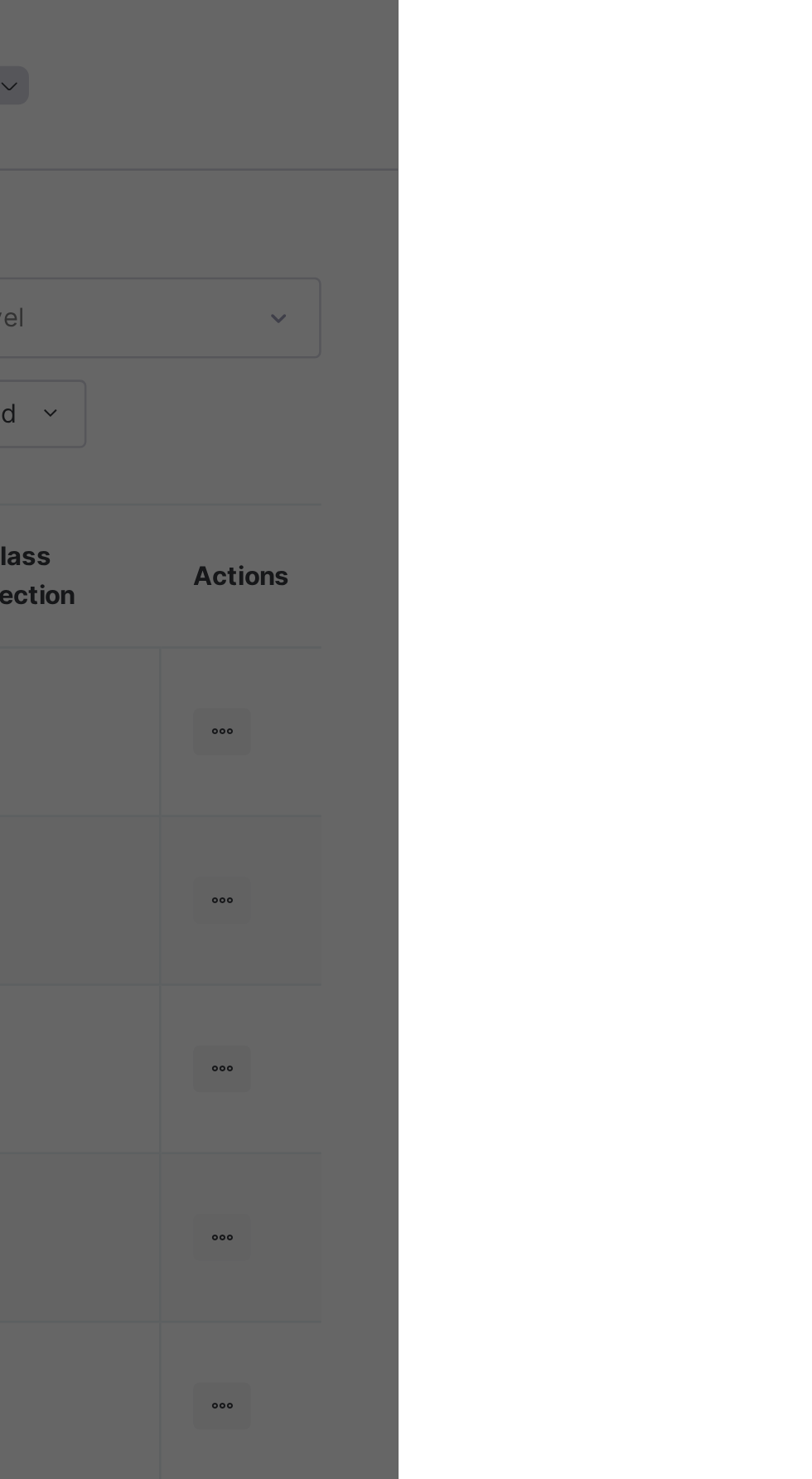 click on "× Idle Mode Due to inactivity you would be logged out to the system in the next   15mins , click the "Resume" button to keep working or the "Log me out" button to log out of the system. Log me out Resume" at bounding box center [406, 739] 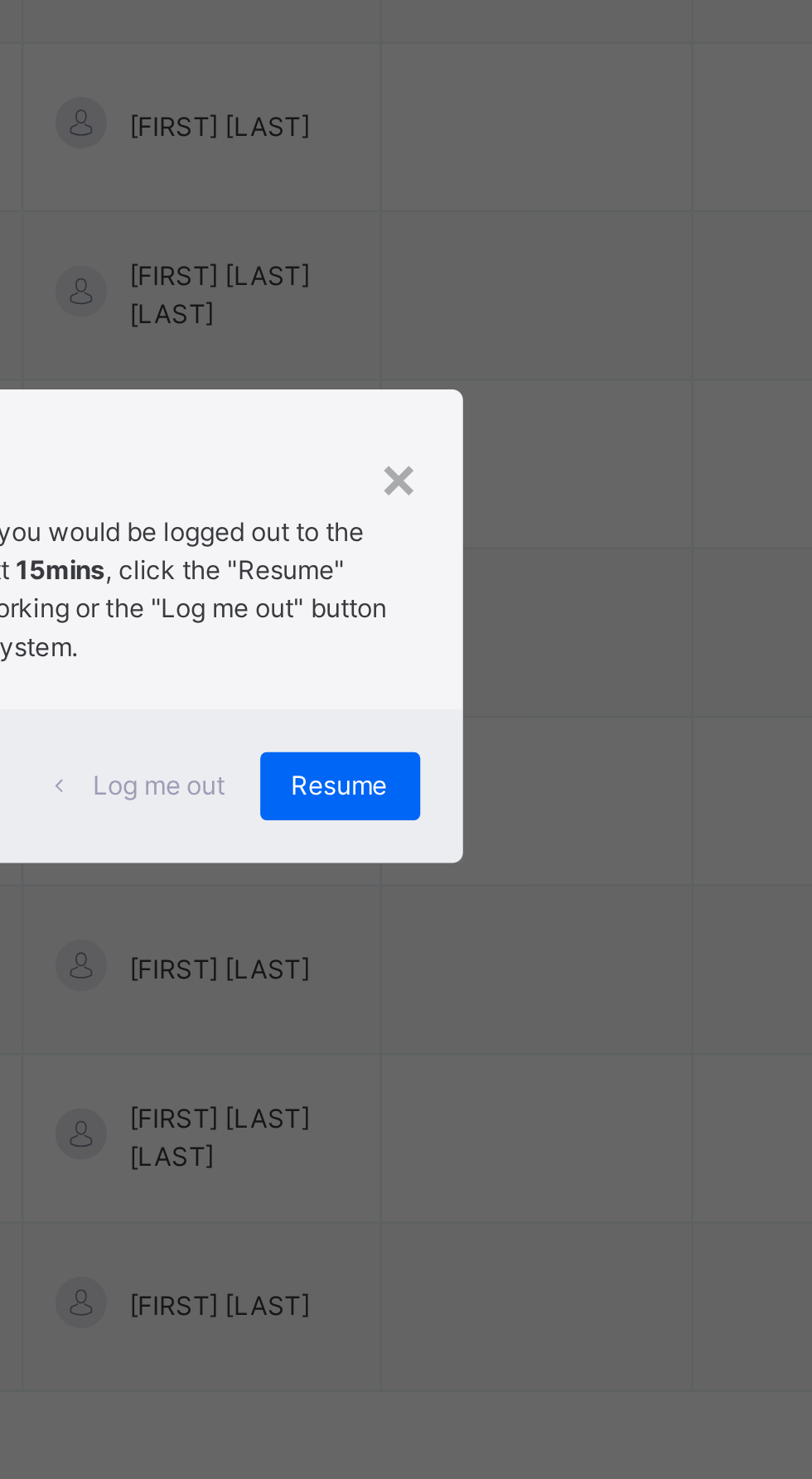 click on "Resume" at bounding box center (500, 802) 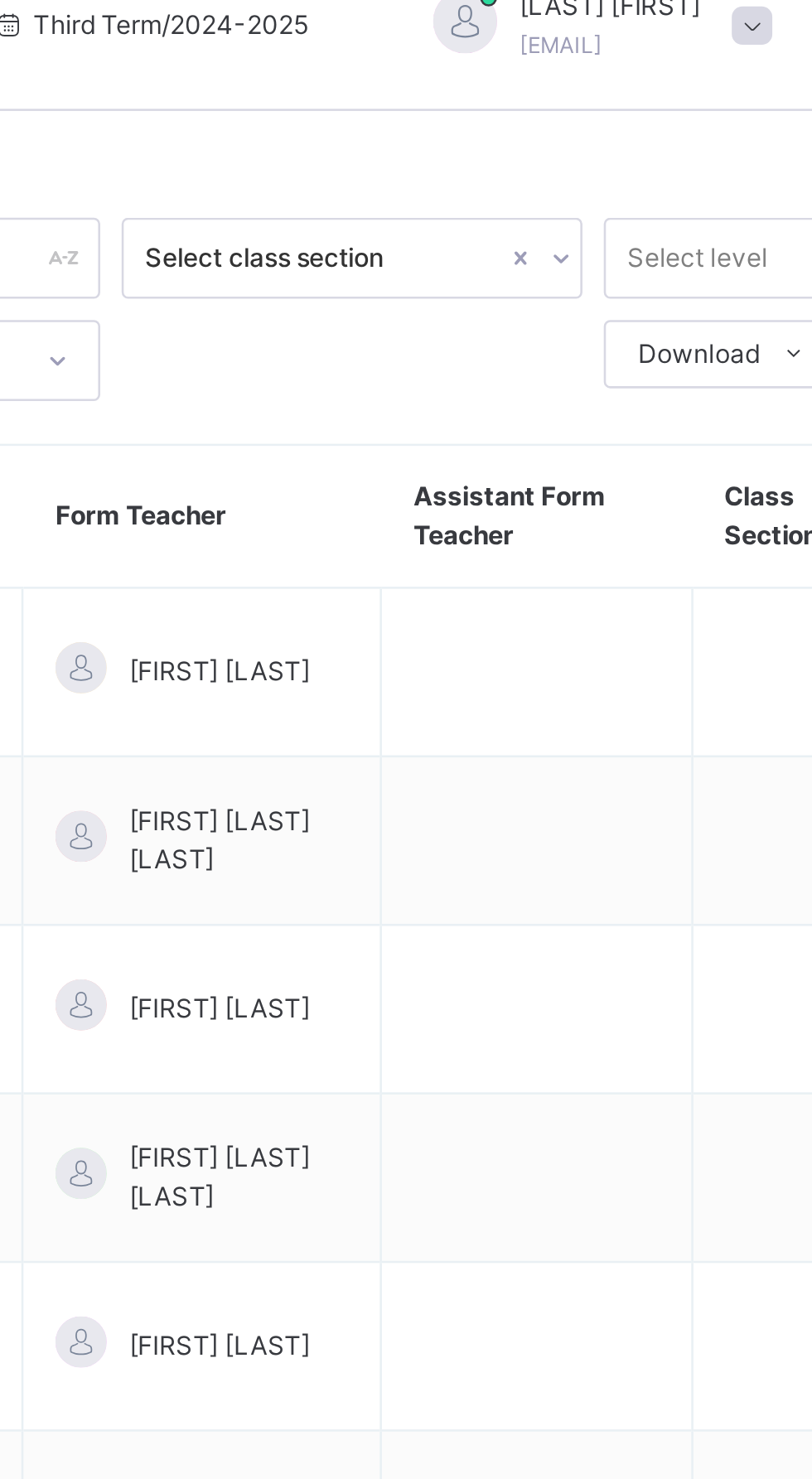 scroll, scrollTop: 0, scrollLeft: 0, axis: both 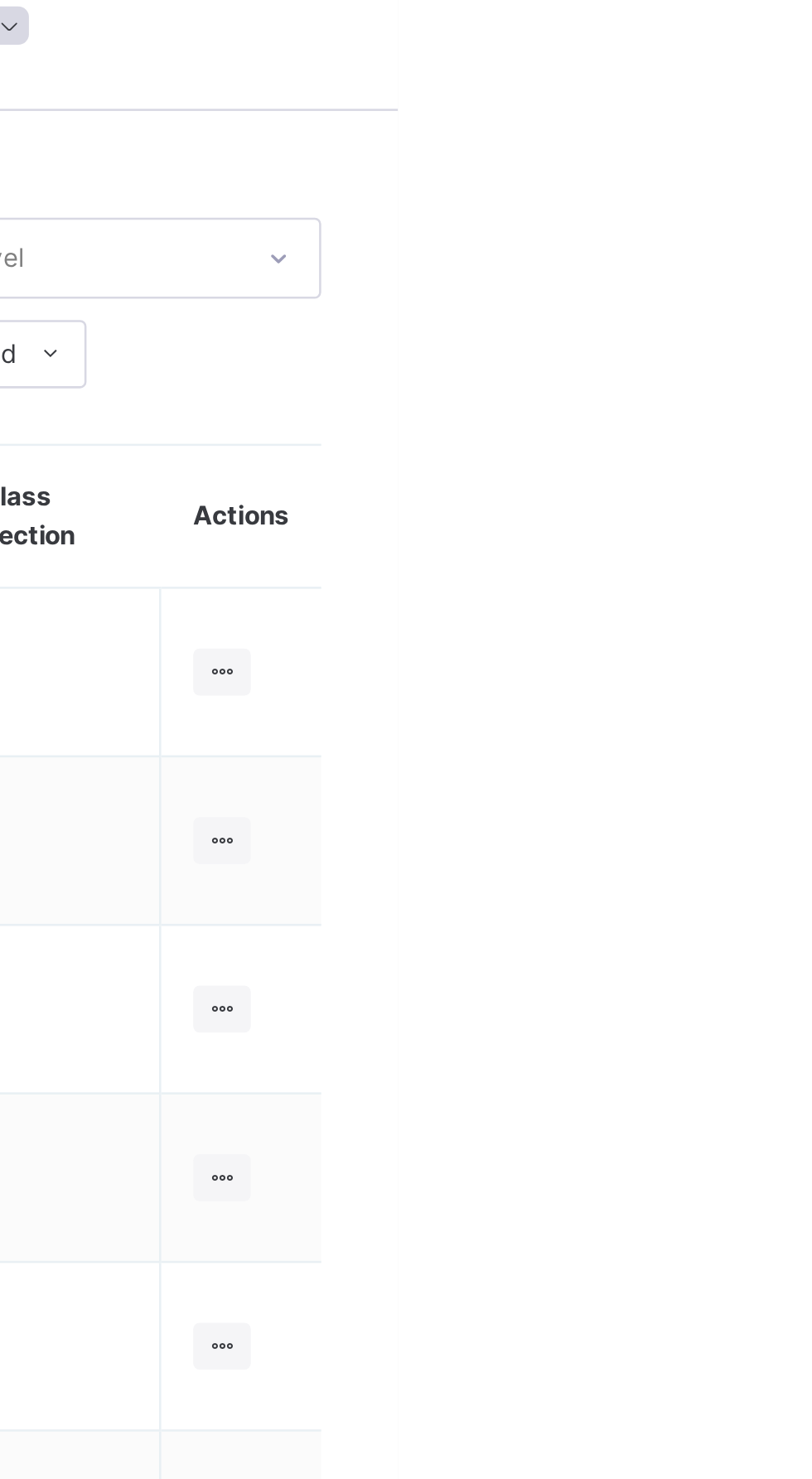 click at bounding box center [743, 350] 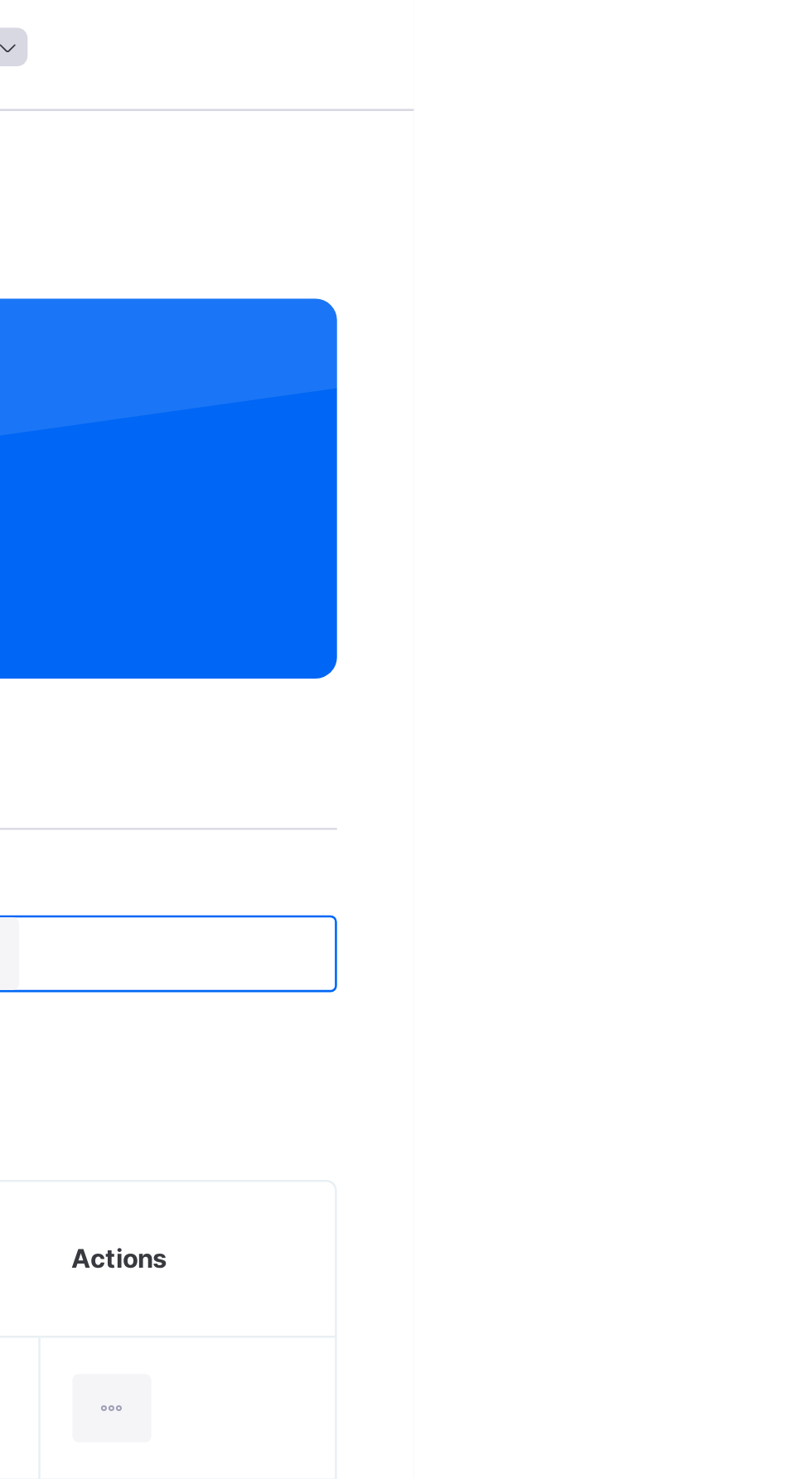 scroll, scrollTop: 0, scrollLeft: 0, axis: both 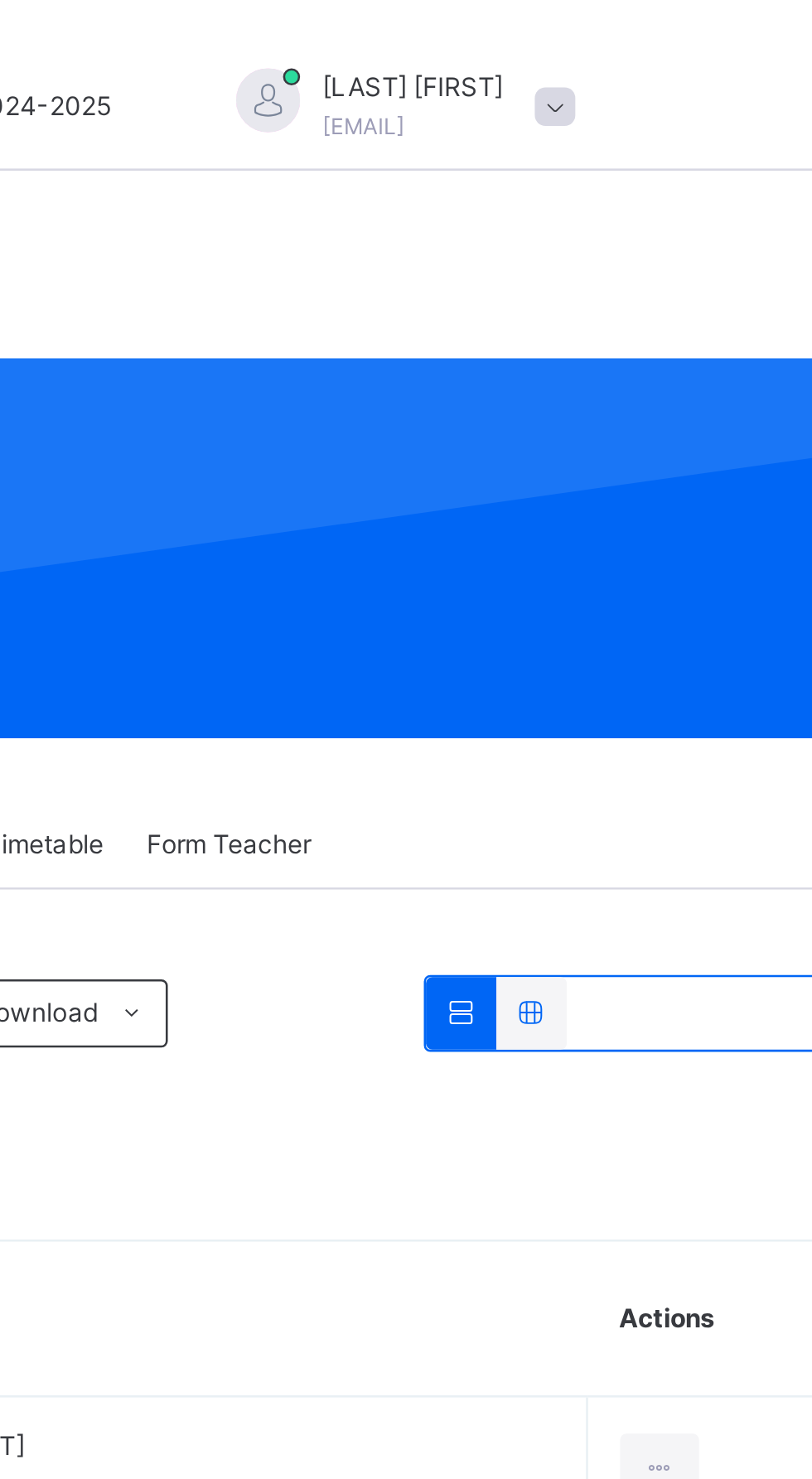 click at bounding box center (543, 41) 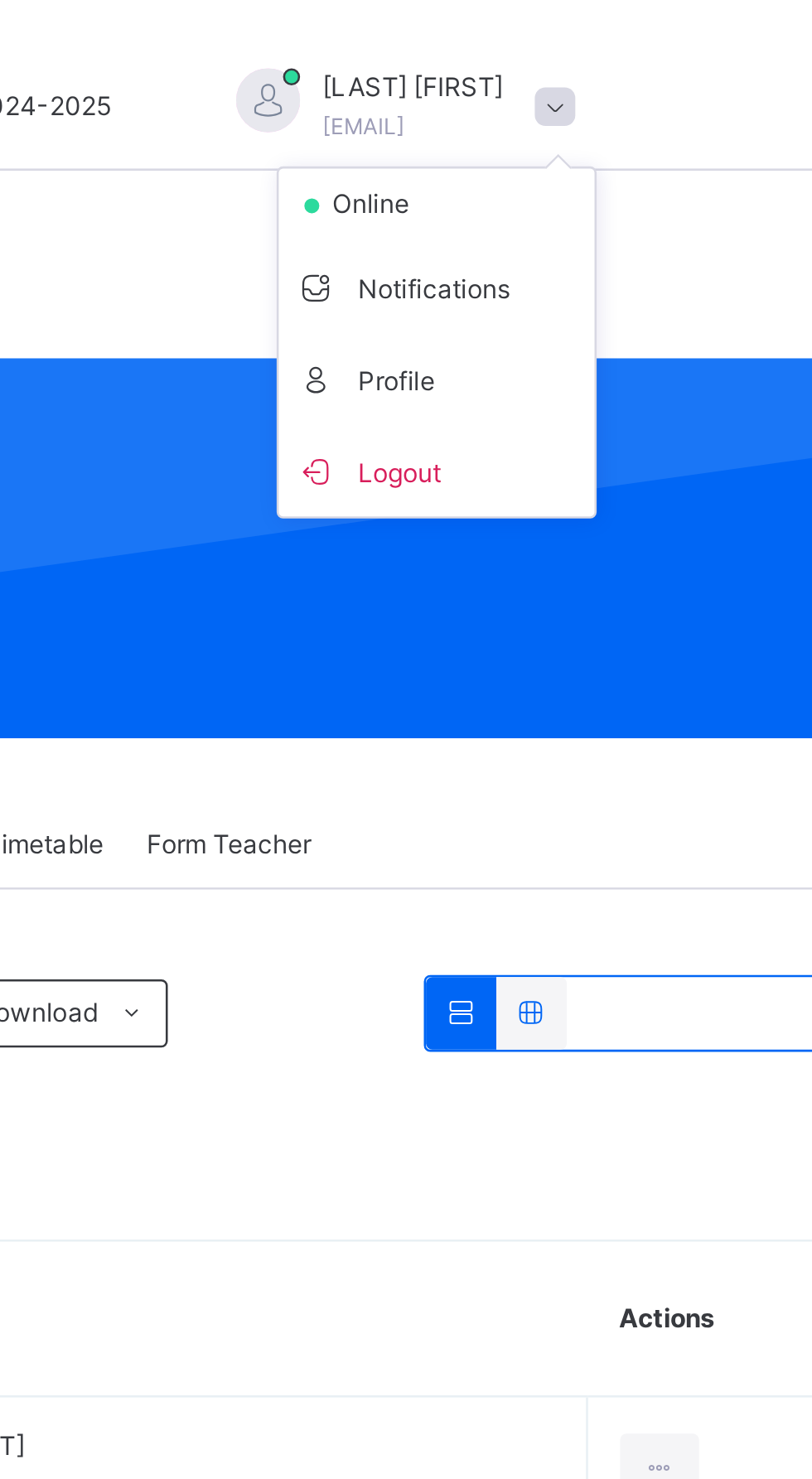 click on "Logout" at bounding box center (608, 182) 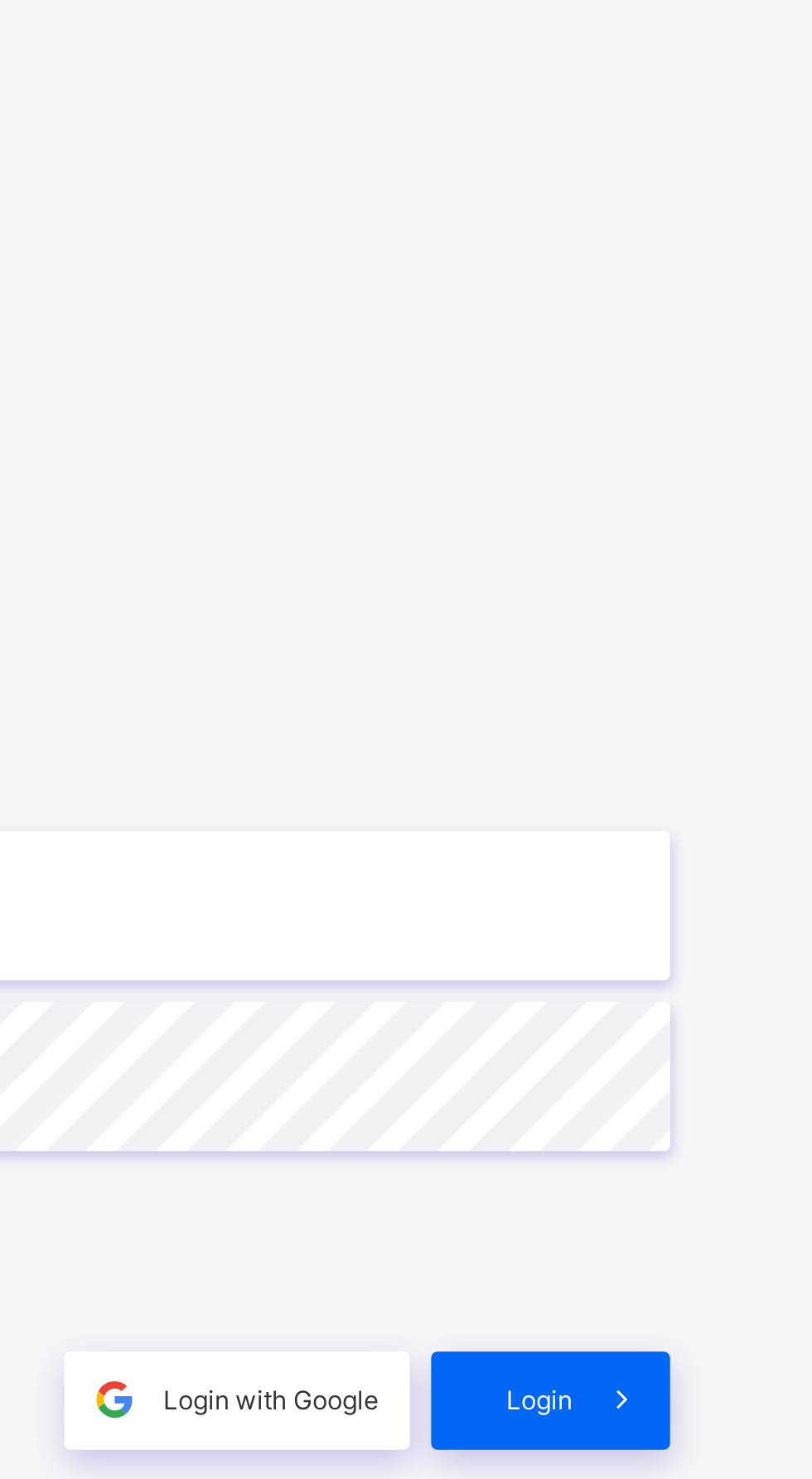 scroll, scrollTop: 0, scrollLeft: 0, axis: both 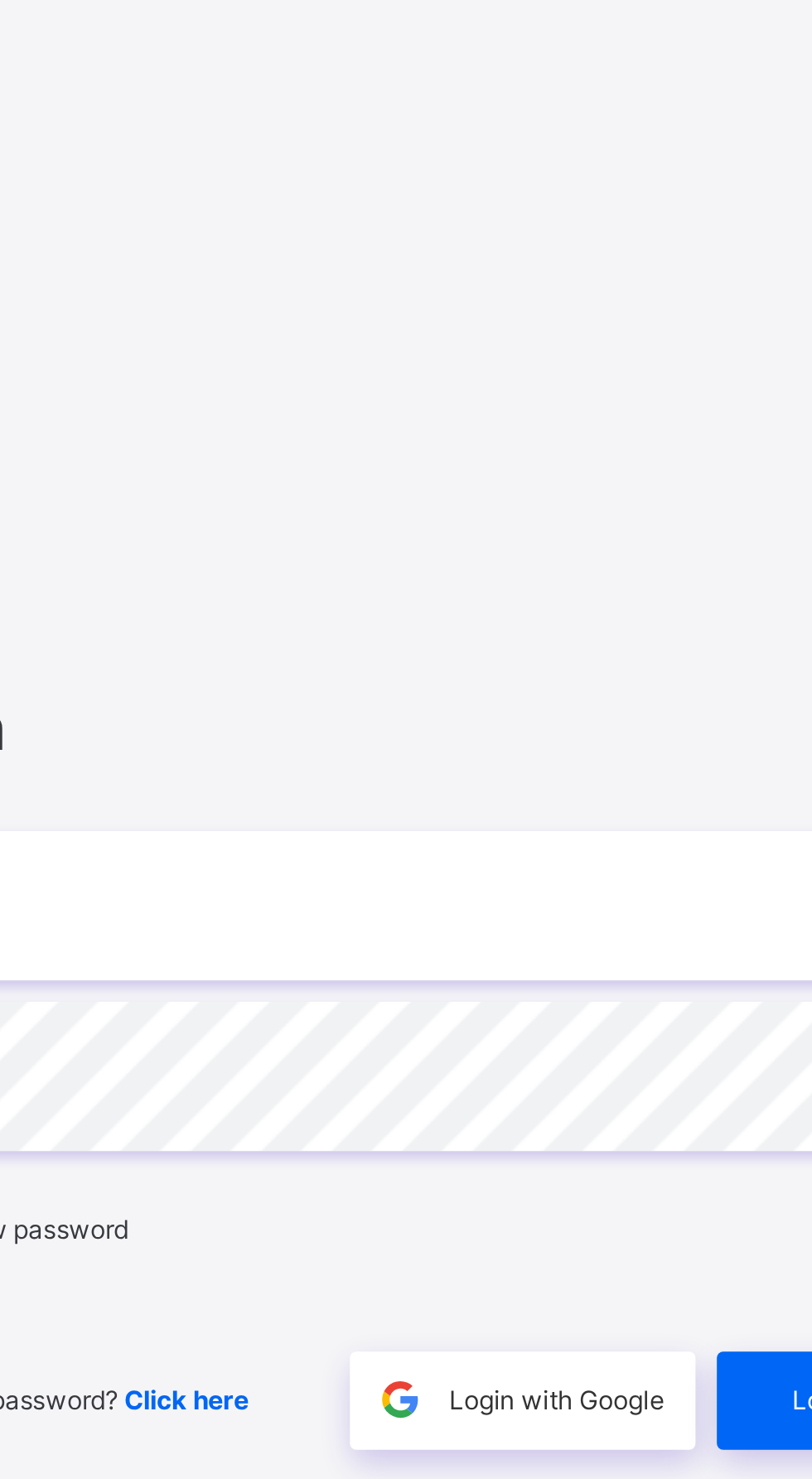 click at bounding box center (541, 693) 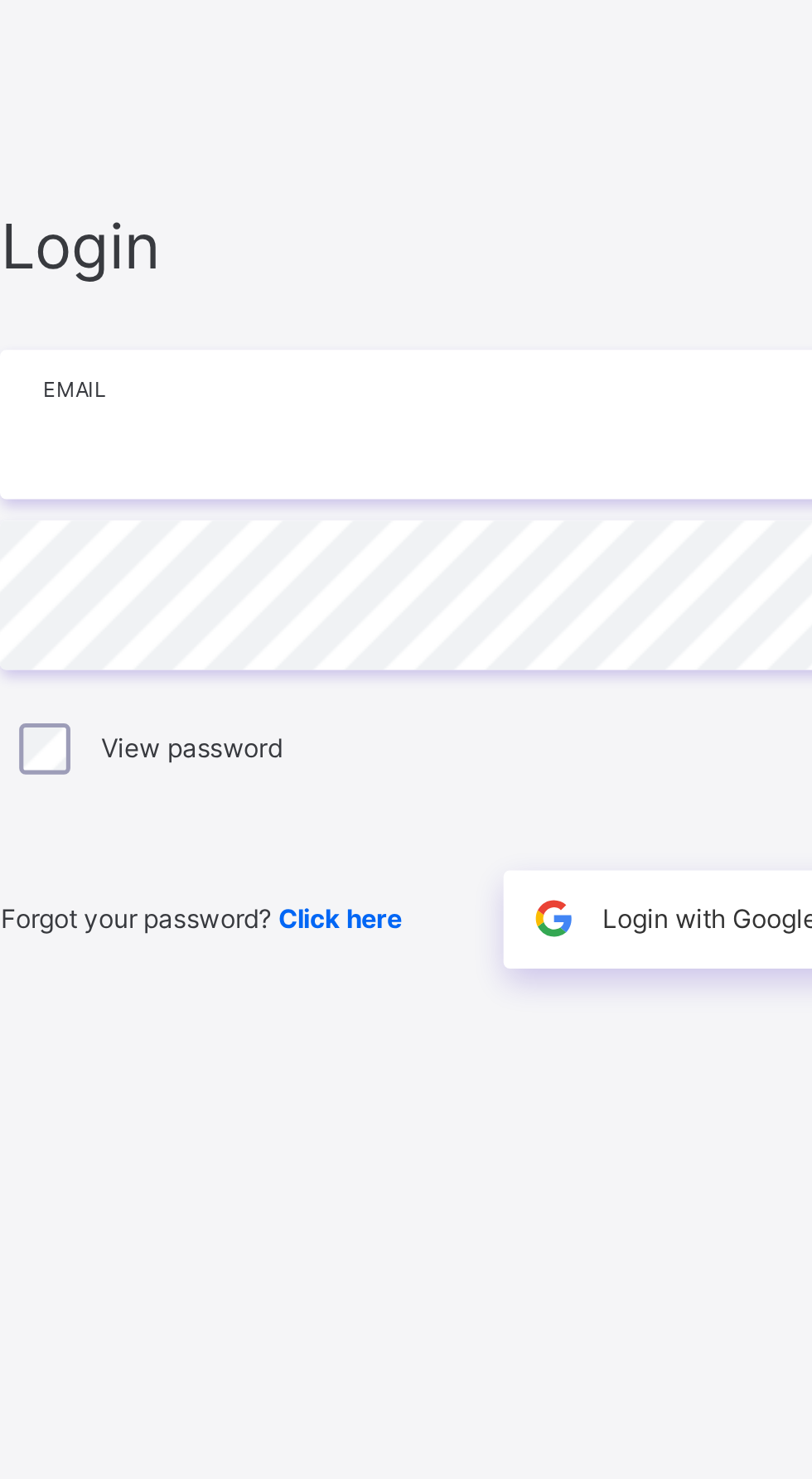 type on "**********" 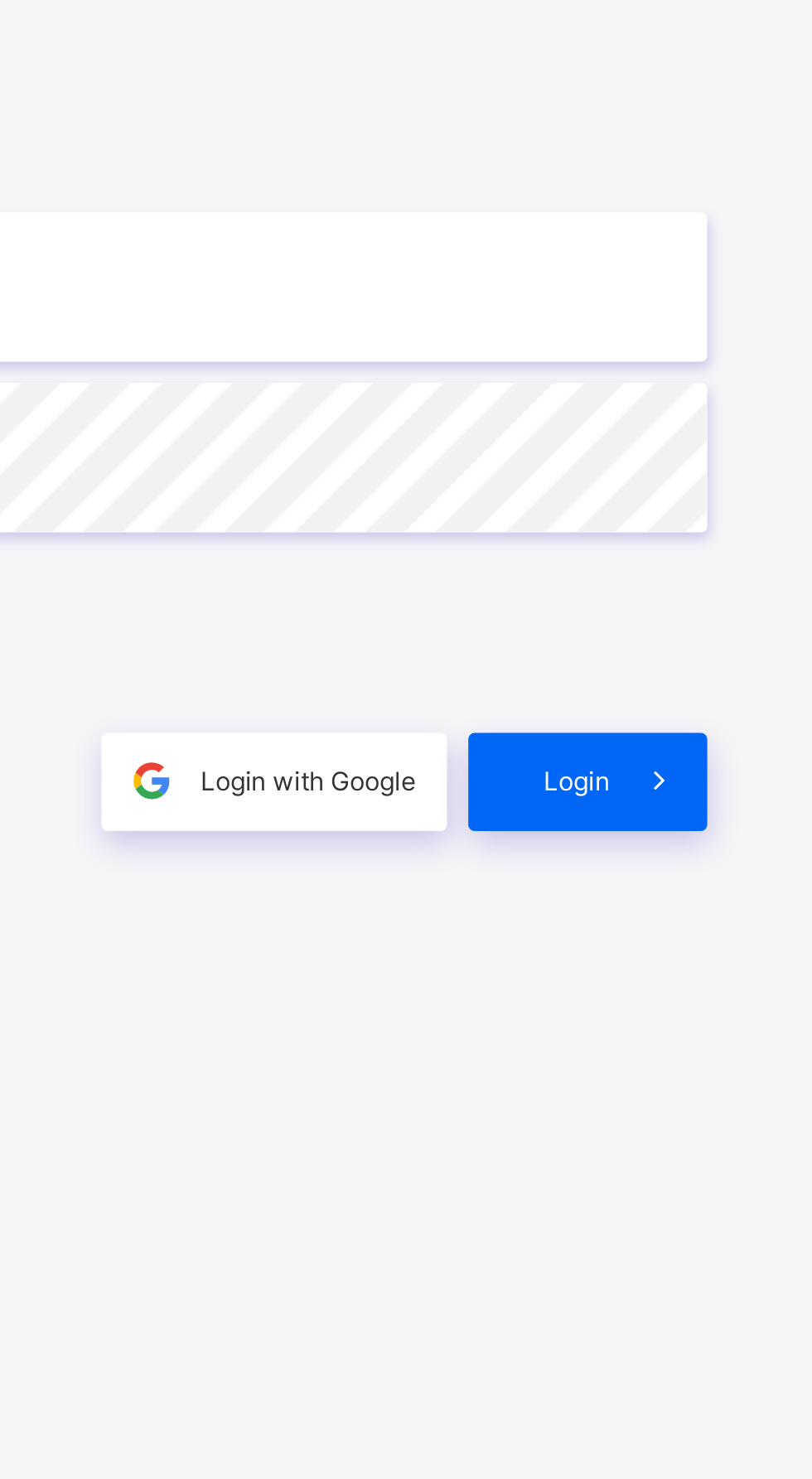scroll, scrollTop: 0, scrollLeft: 0, axis: both 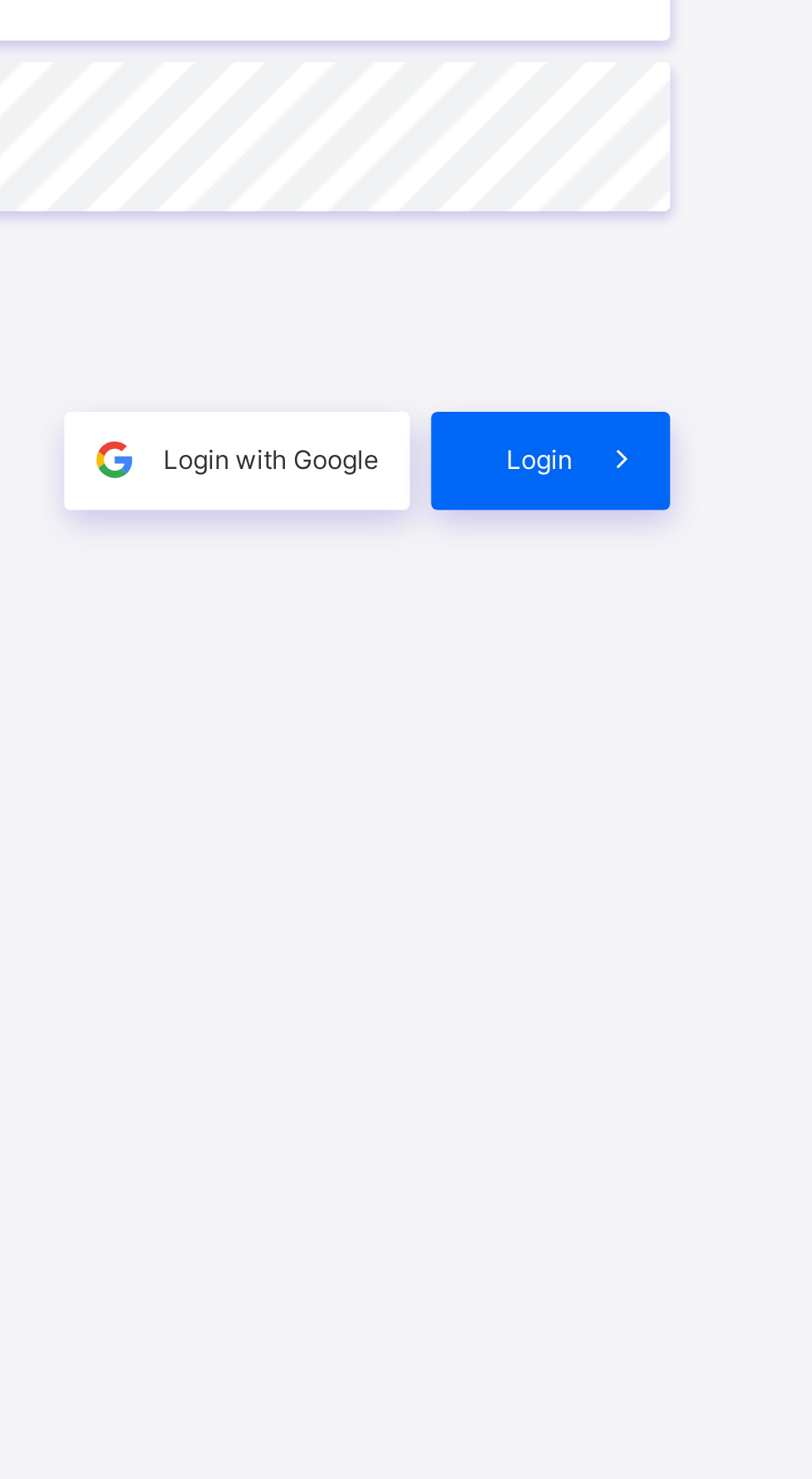 click on "Login" at bounding box center (705, 885) 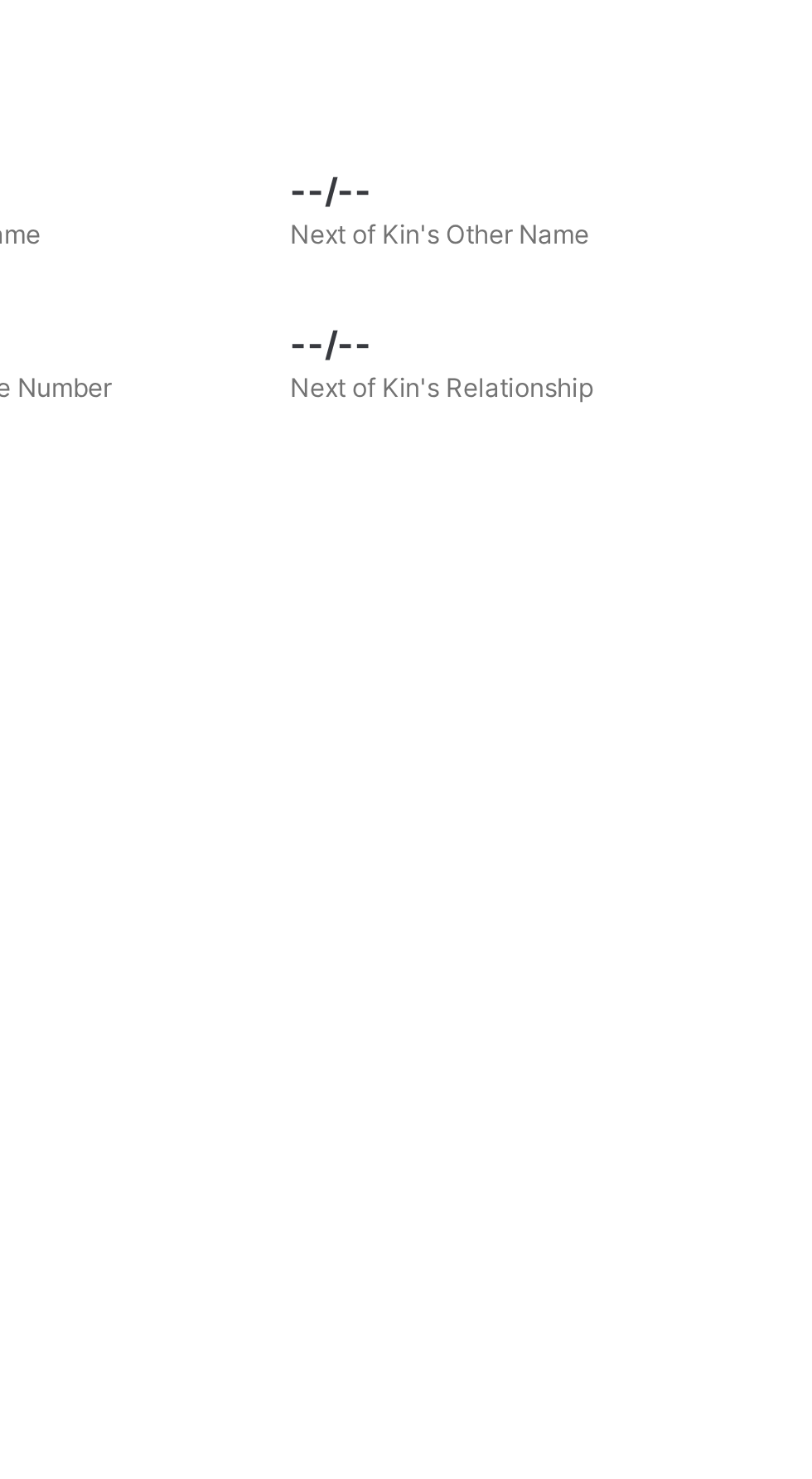 scroll, scrollTop: 0, scrollLeft: 0, axis: both 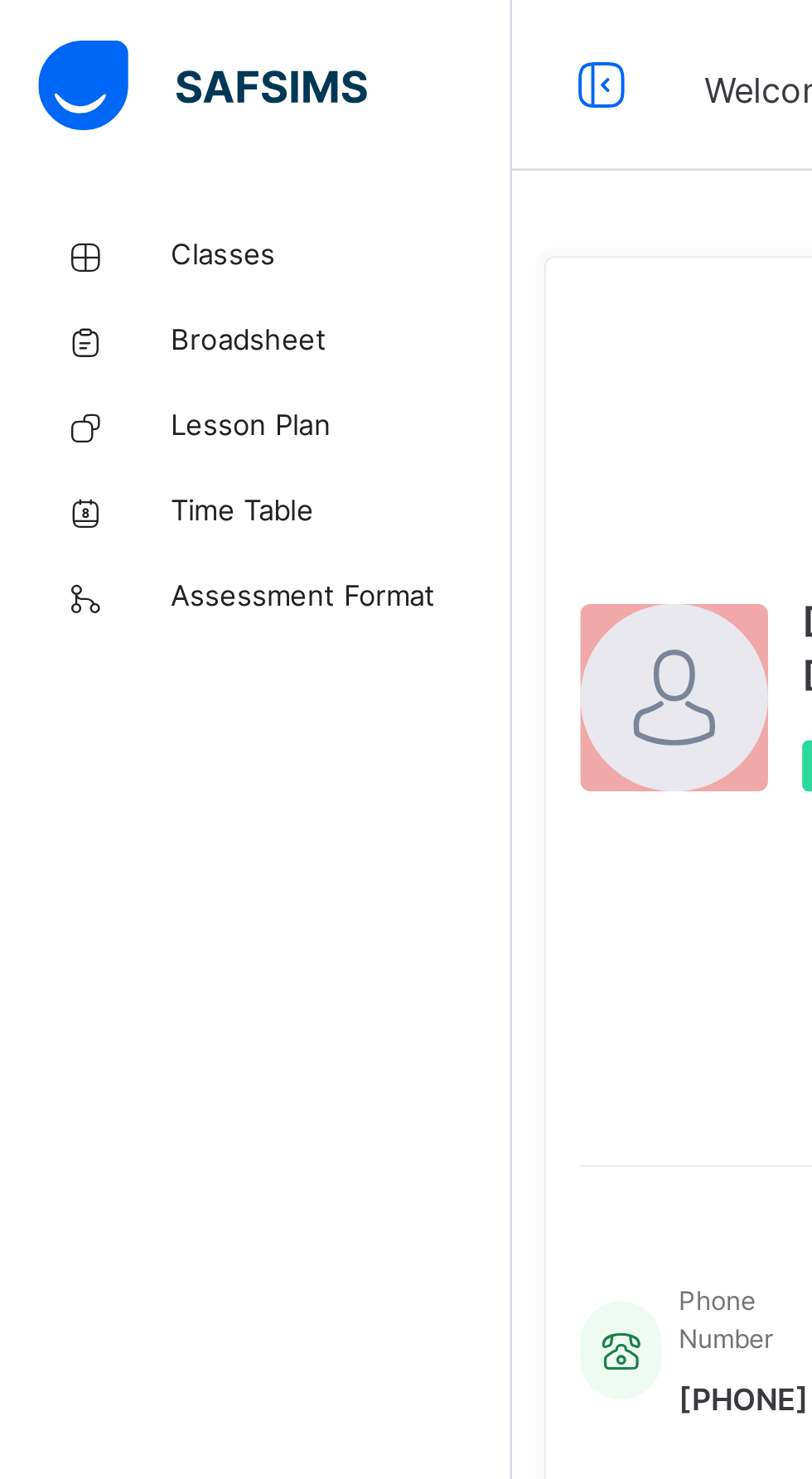 click on "Classes" at bounding box center [133, 99] 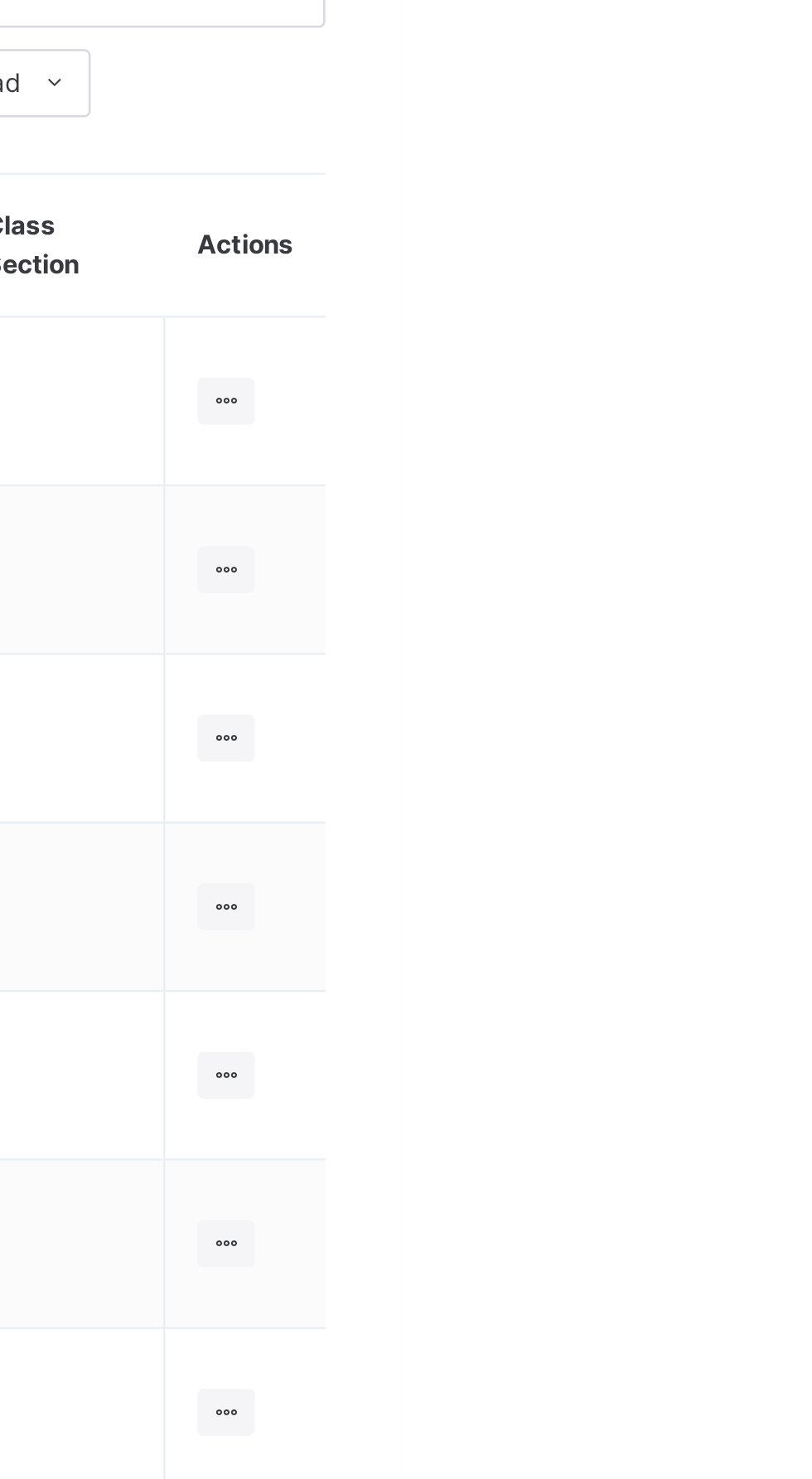 scroll, scrollTop: 0, scrollLeft: 0, axis: both 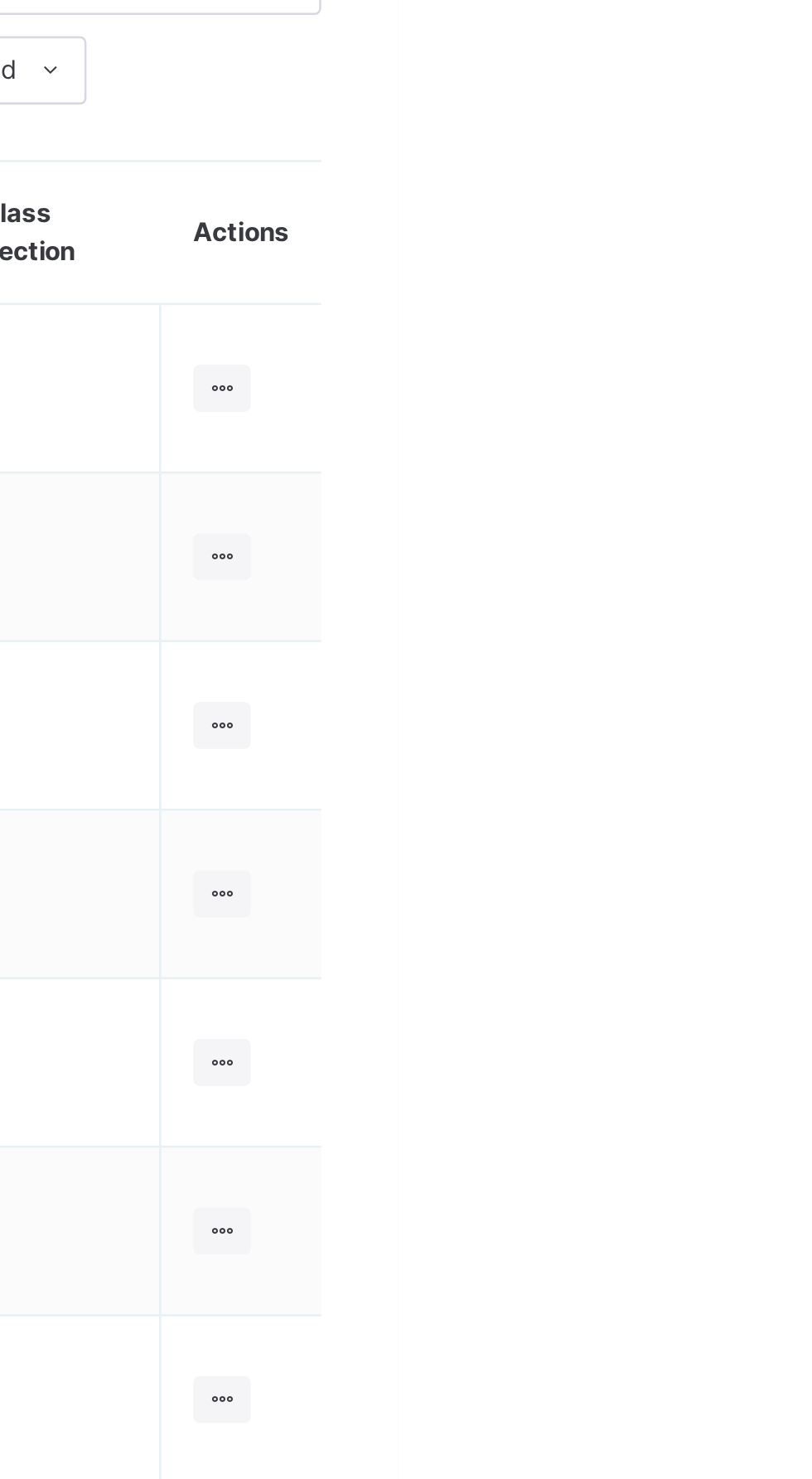 click at bounding box center [743, 350] 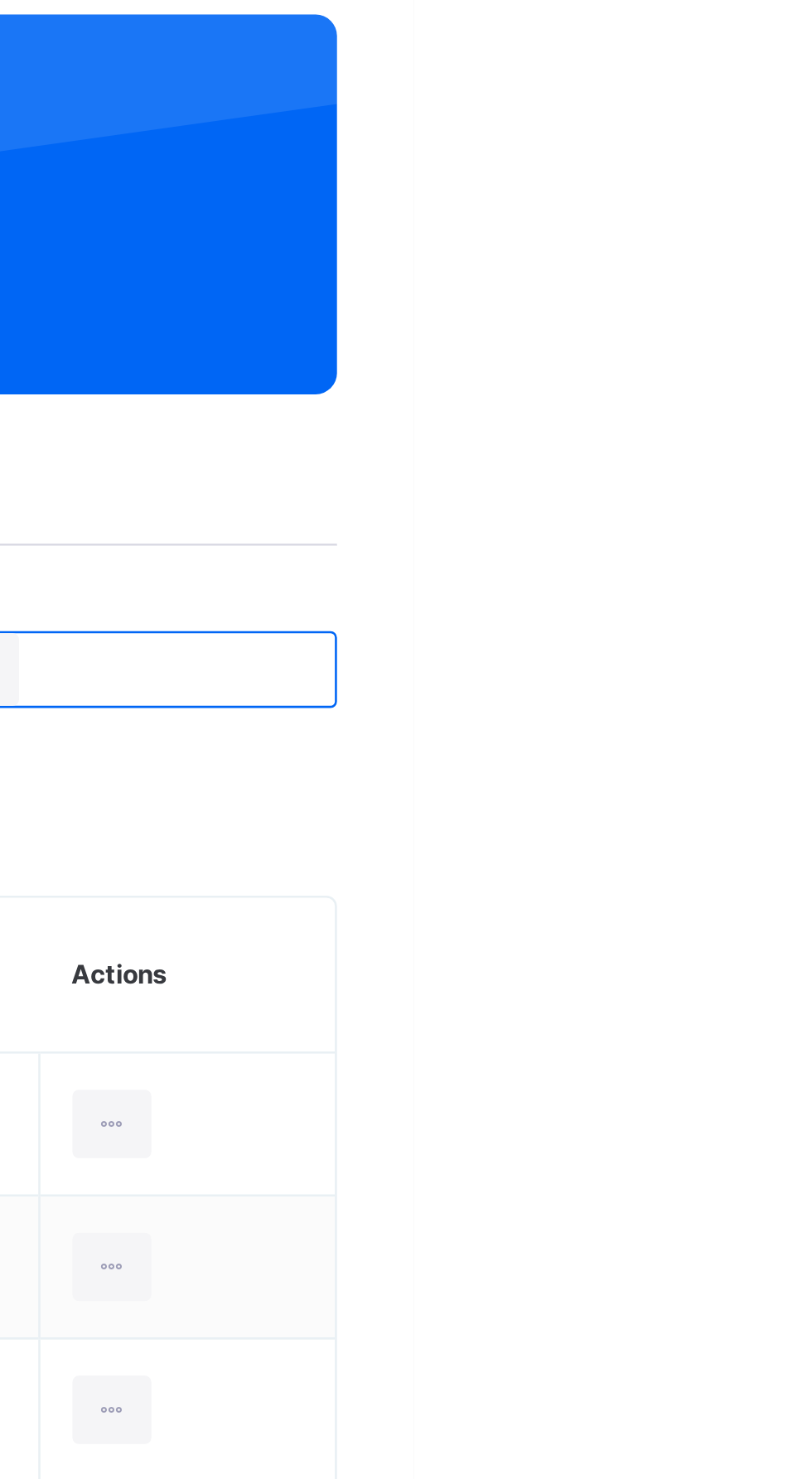 scroll, scrollTop: 0, scrollLeft: 0, axis: both 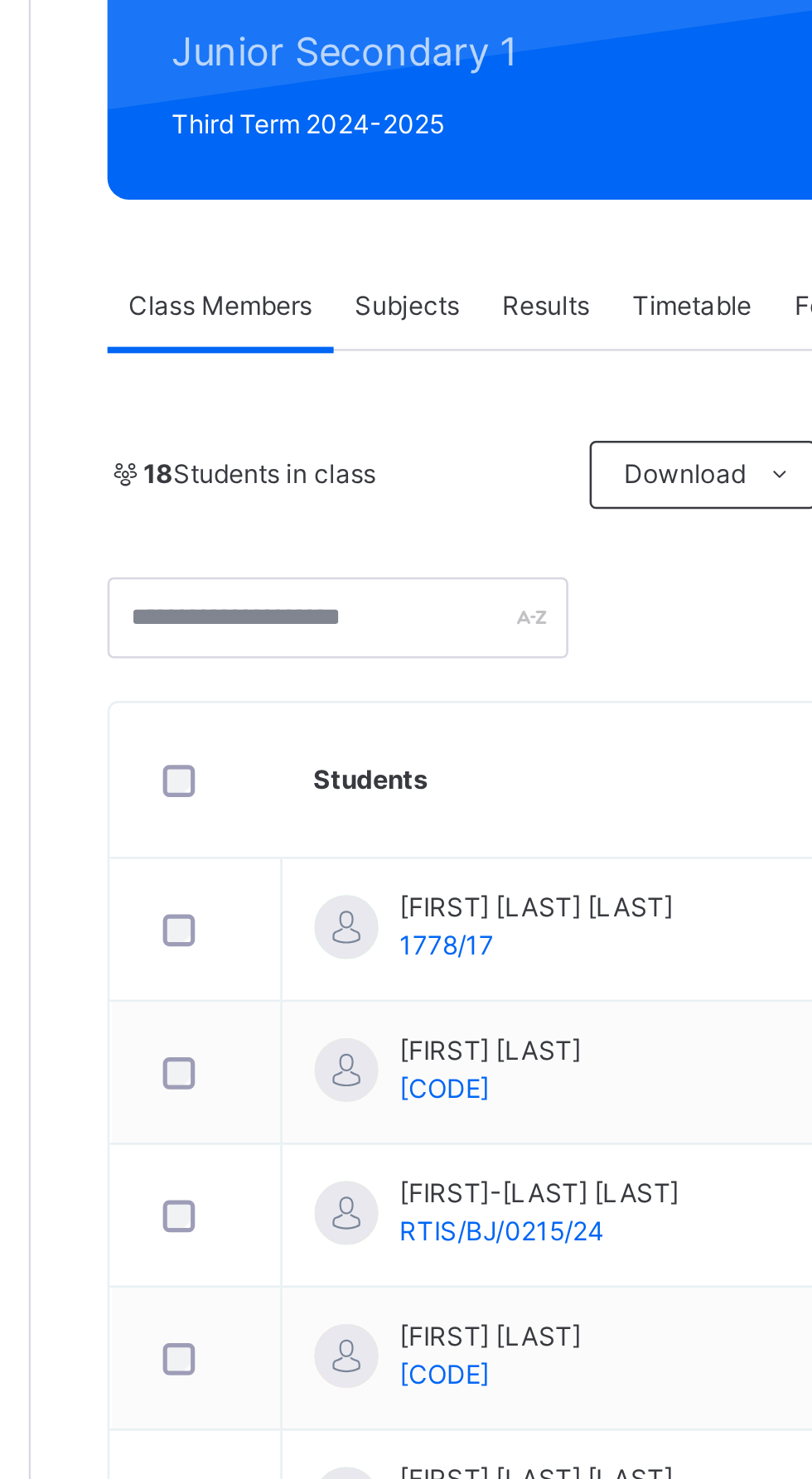 click on "Subjects" at bounding box center [345, 328] 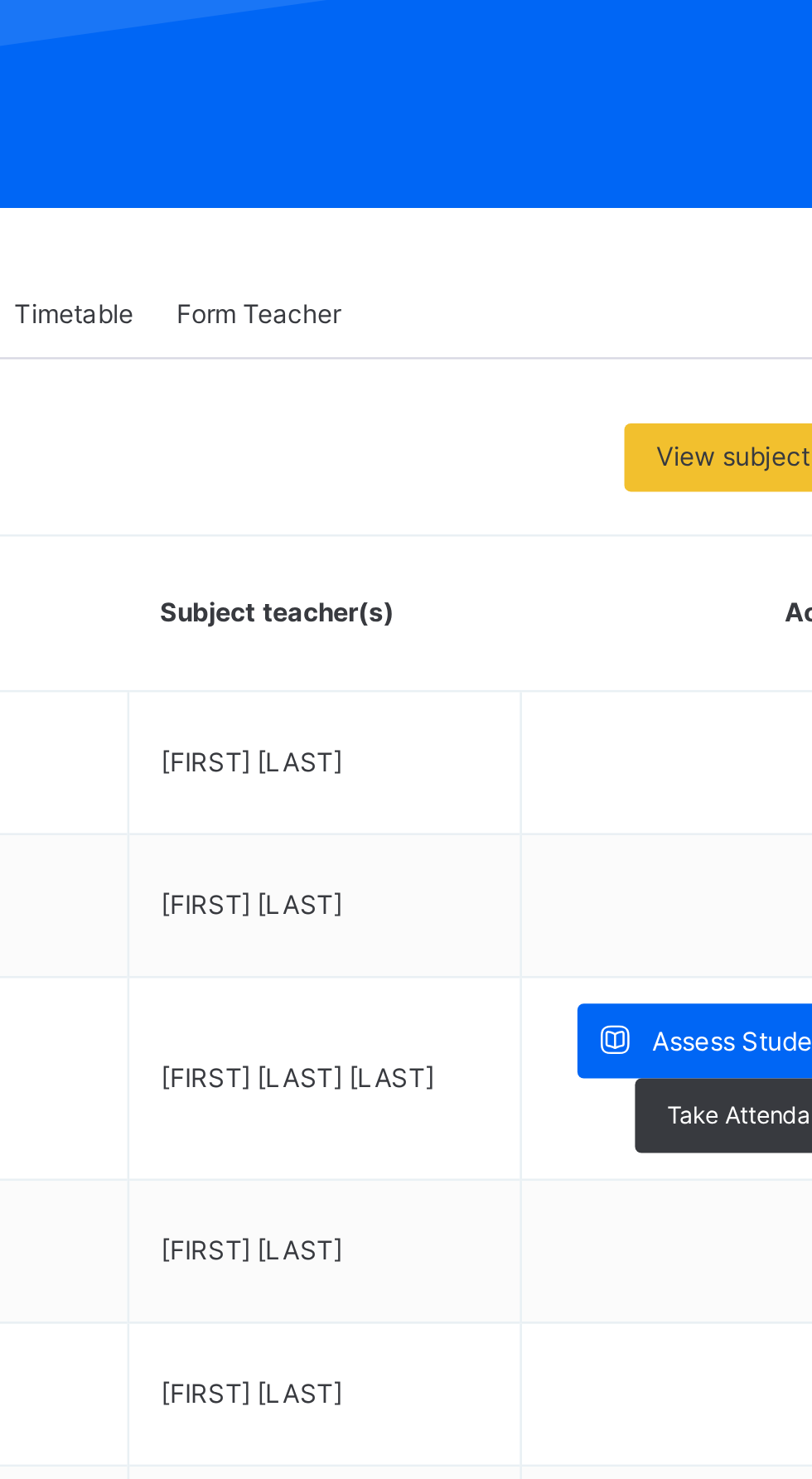 click on "Assess Students" at bounding box center (718, 611) 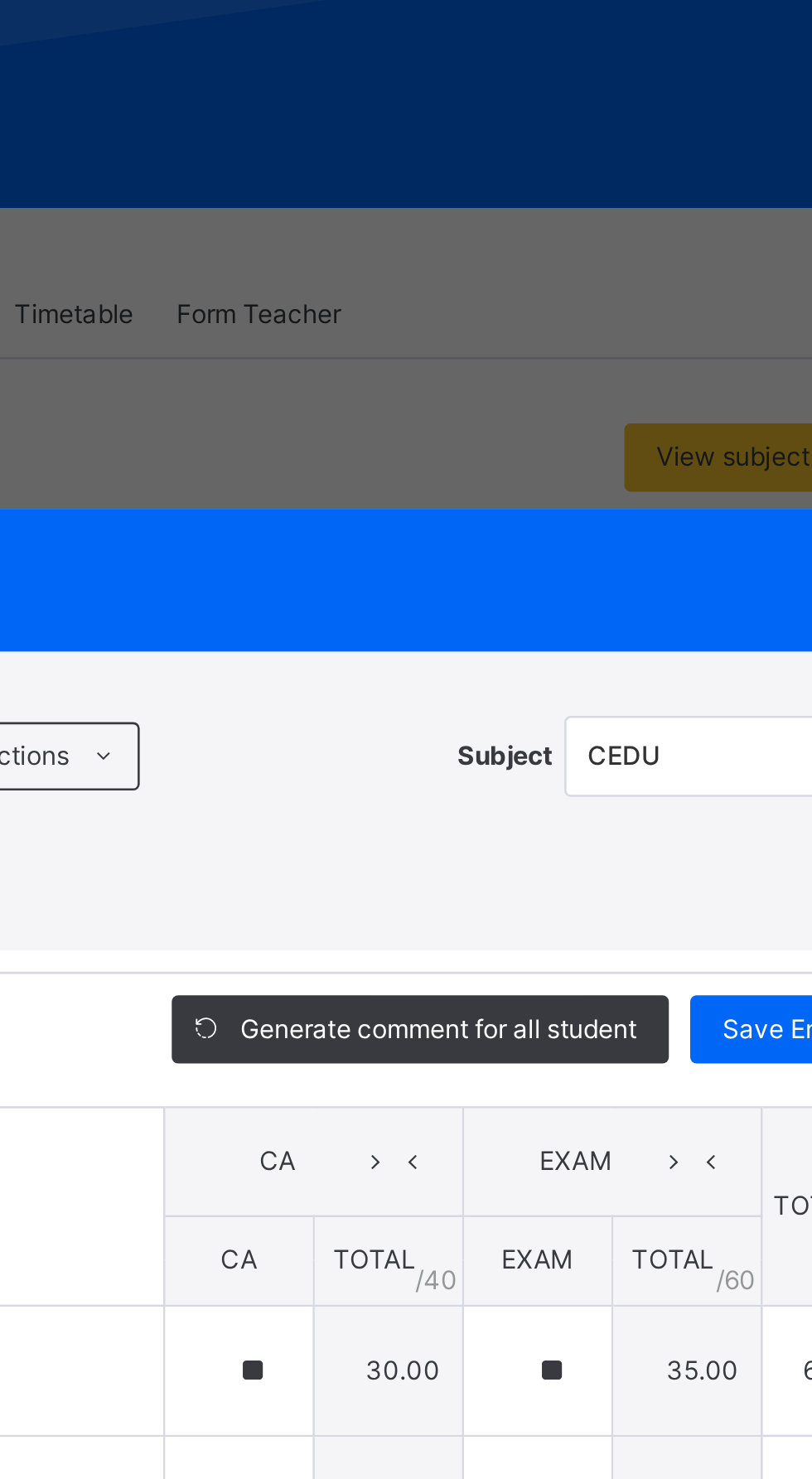 type on "**" 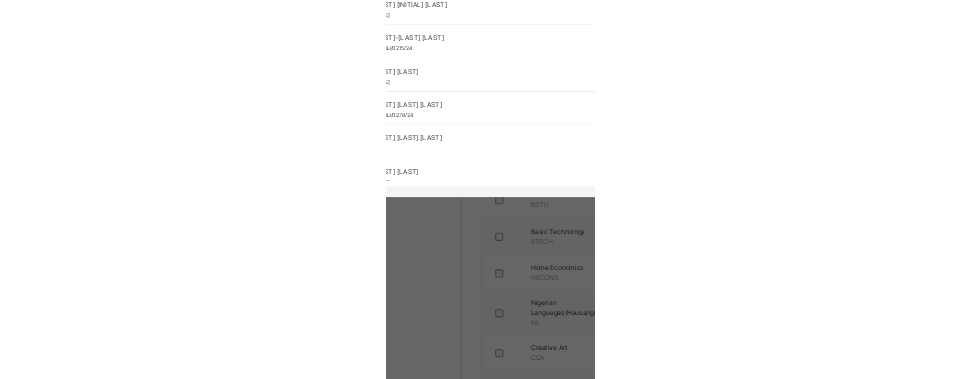 scroll, scrollTop: 252, scrollLeft: 0, axis: vertical 